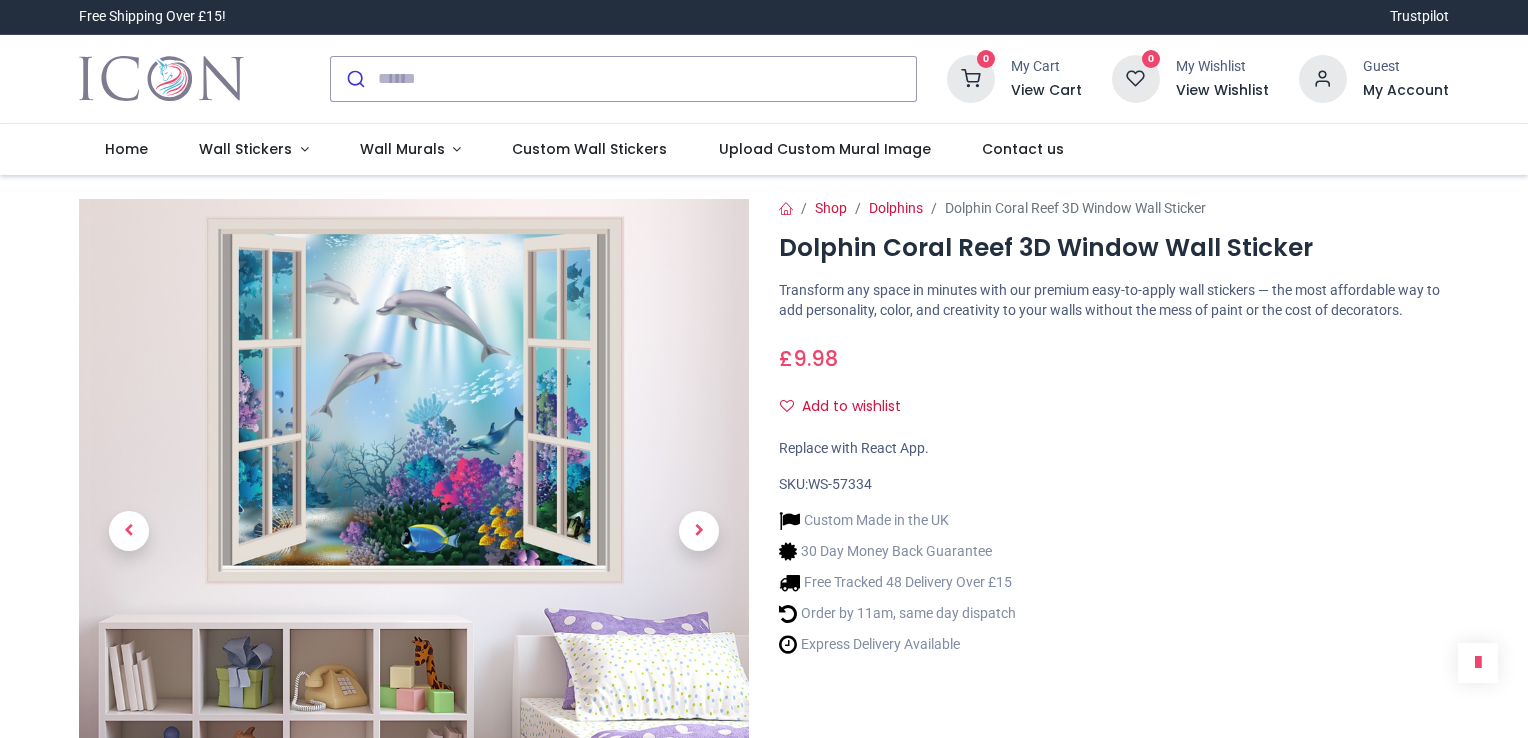 scroll, scrollTop: 0, scrollLeft: 0, axis: both 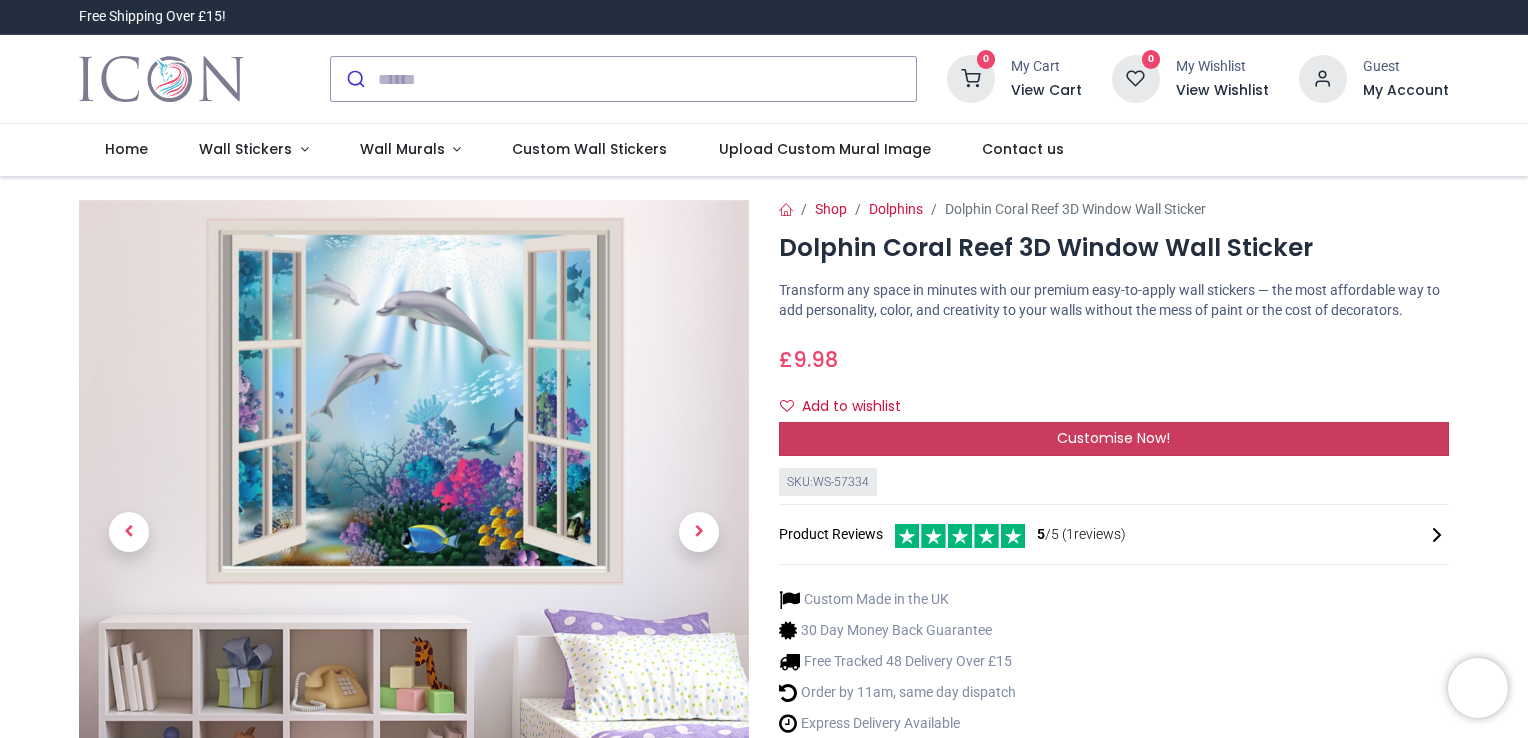 click on "Customise Now!" at bounding box center (1114, 439) 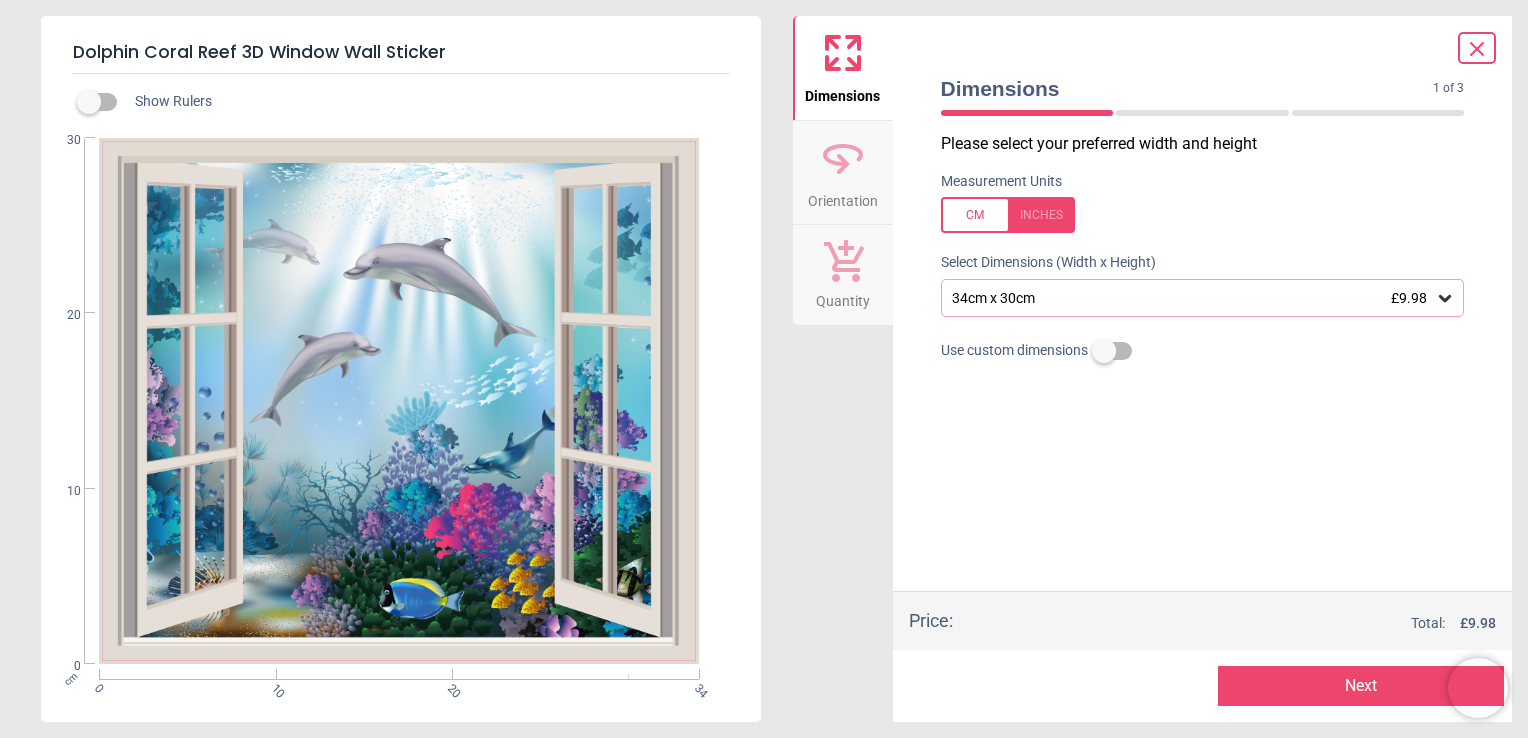 click 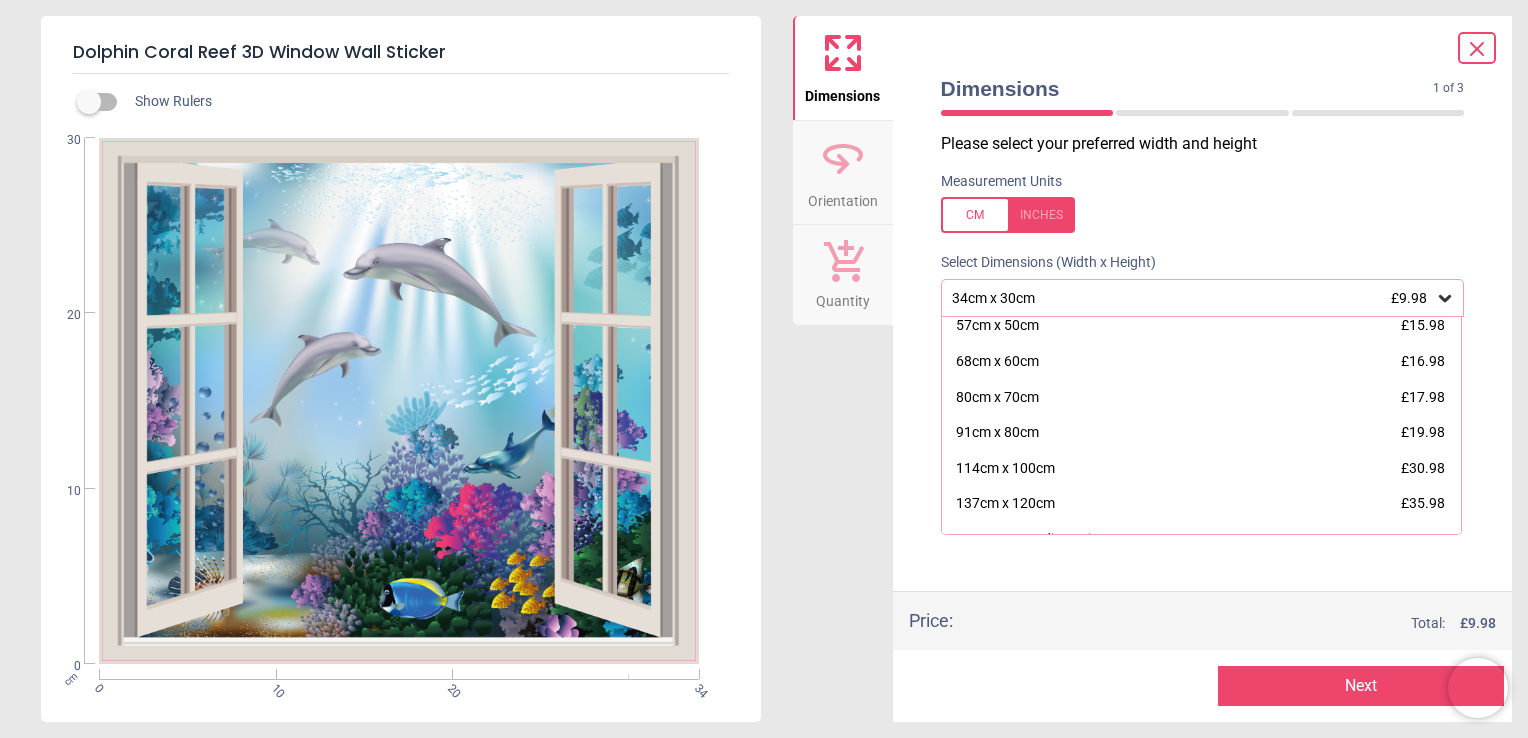 scroll, scrollTop: 82, scrollLeft: 0, axis: vertical 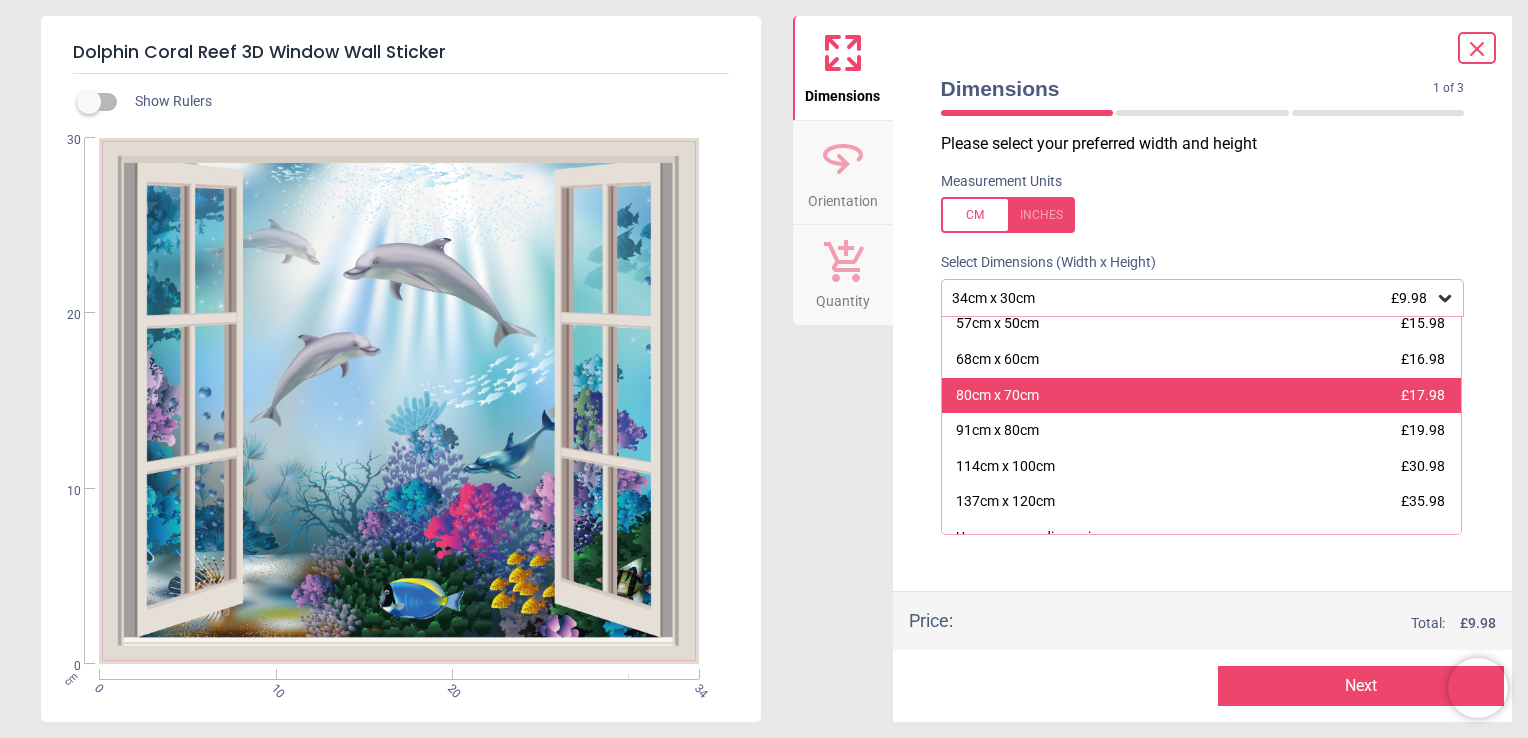 click on "80cm  x  70cm       £17.98" at bounding box center (1202, 396) 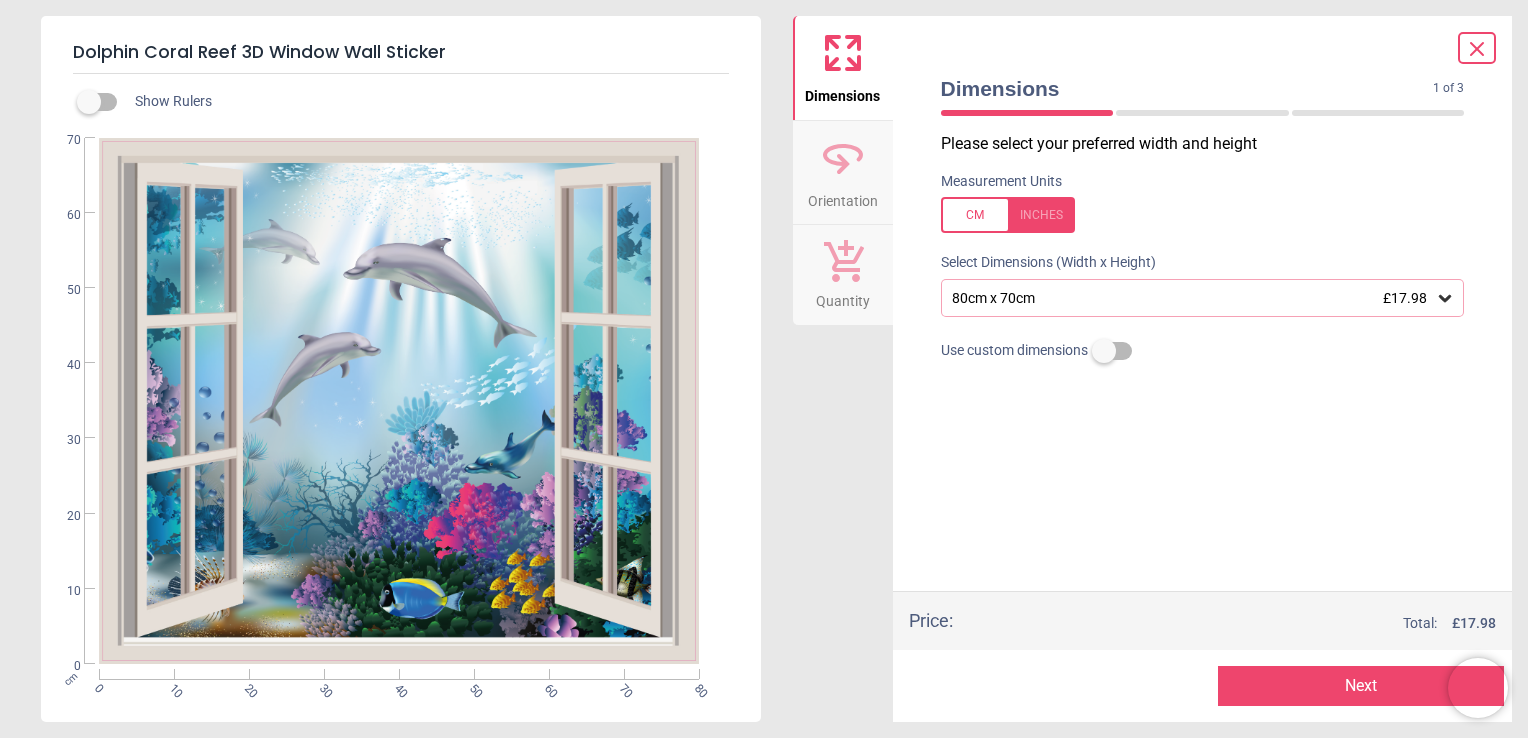click on "Next" at bounding box center (1361, 686) 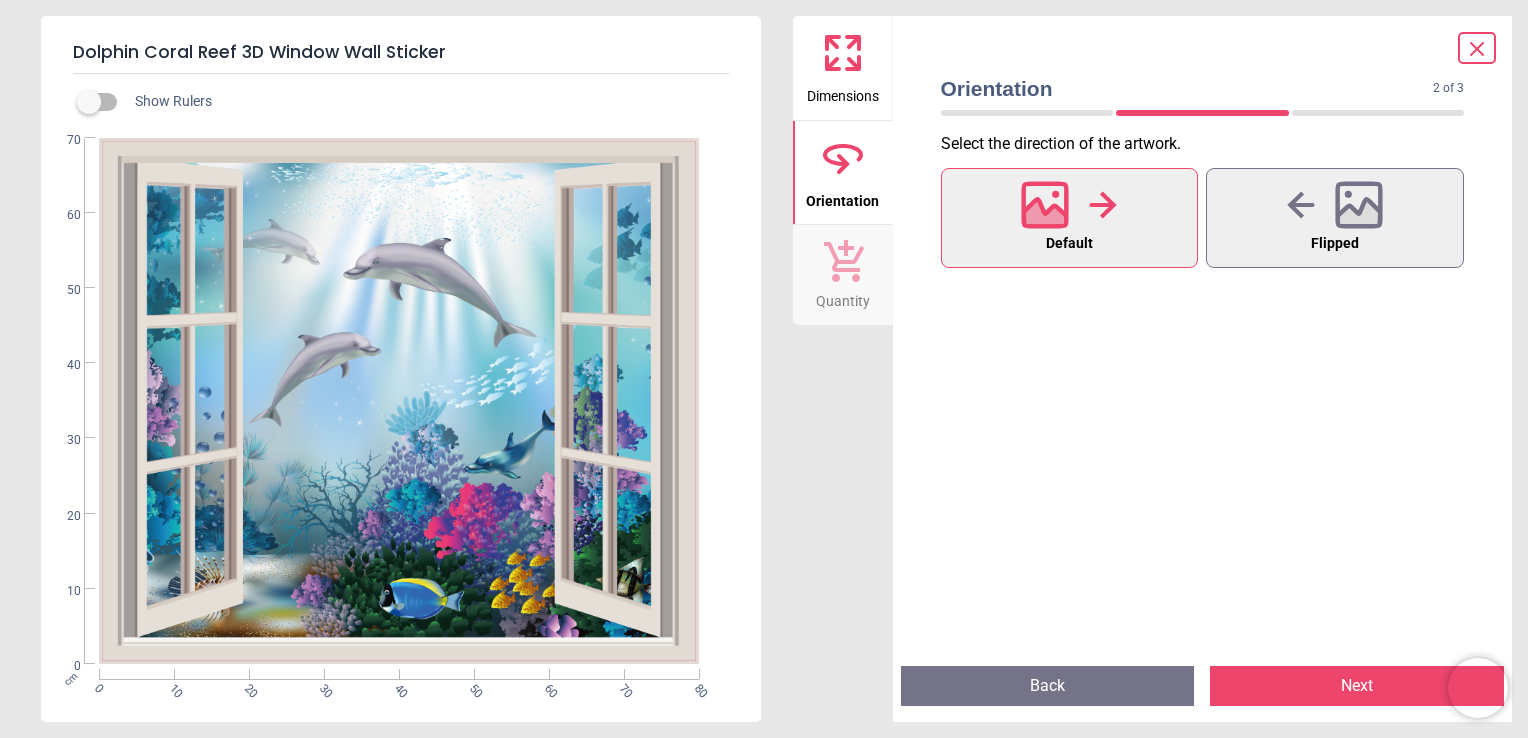 click on "Next" at bounding box center [1357, 686] 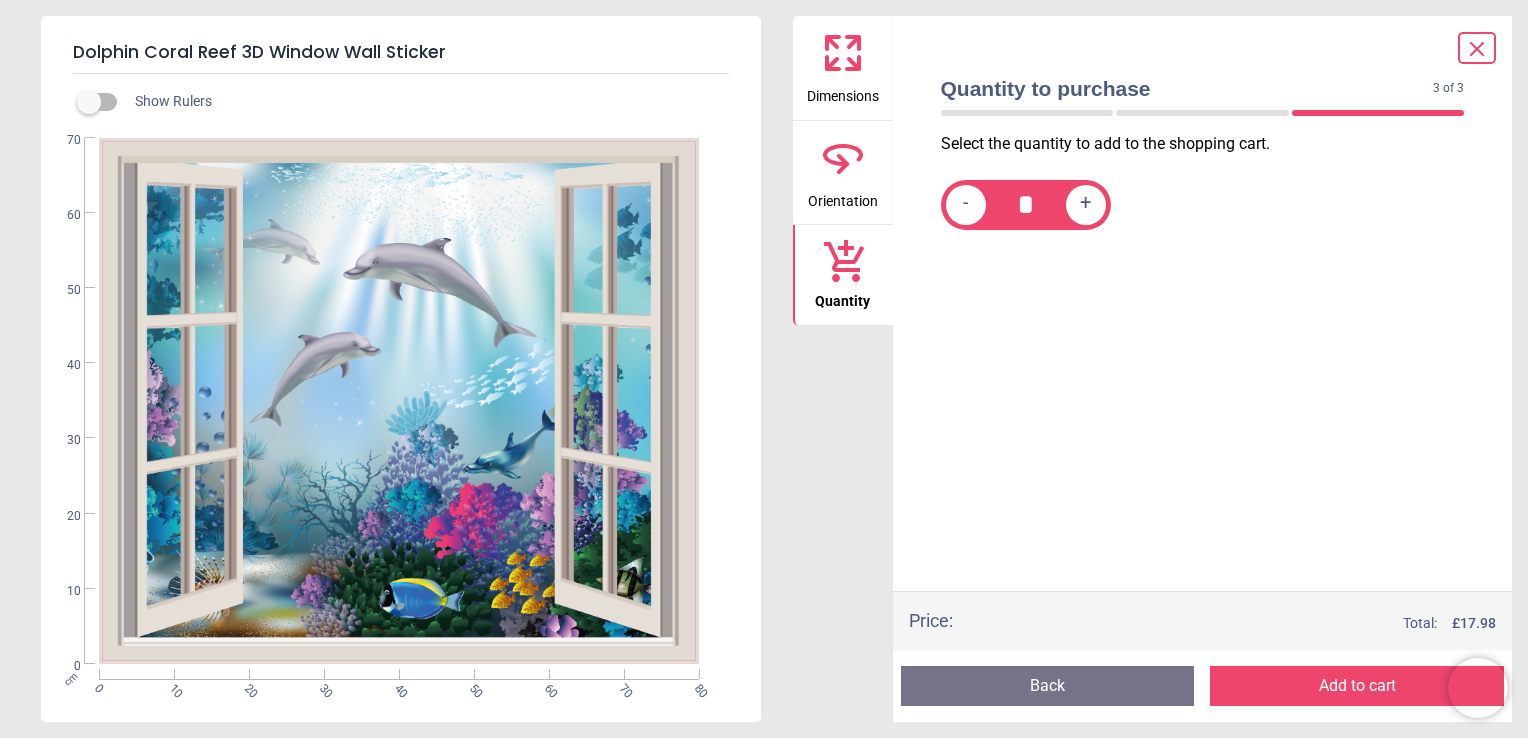 click on "Add to cart" at bounding box center [1357, 686] 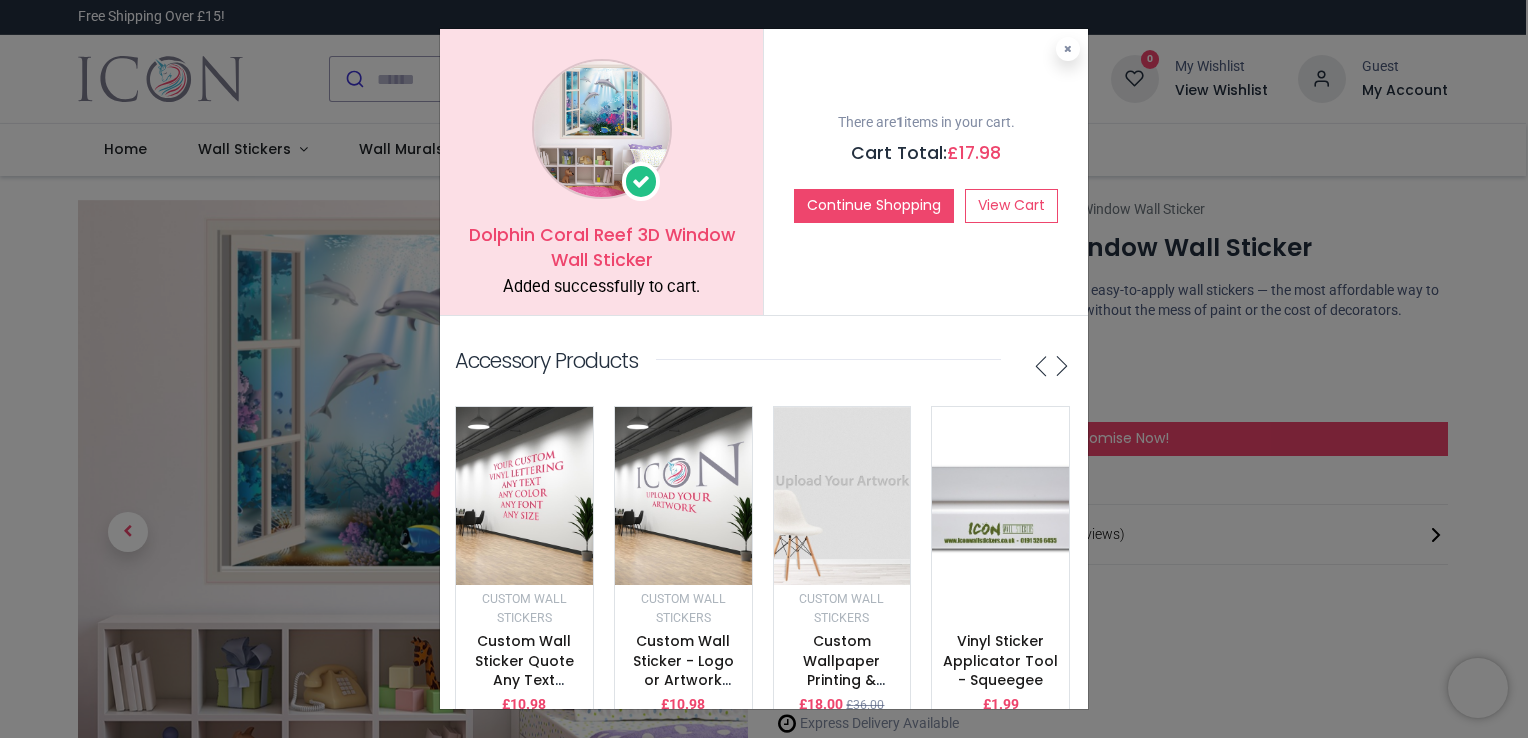 scroll, scrollTop: 0, scrollLeft: 0, axis: both 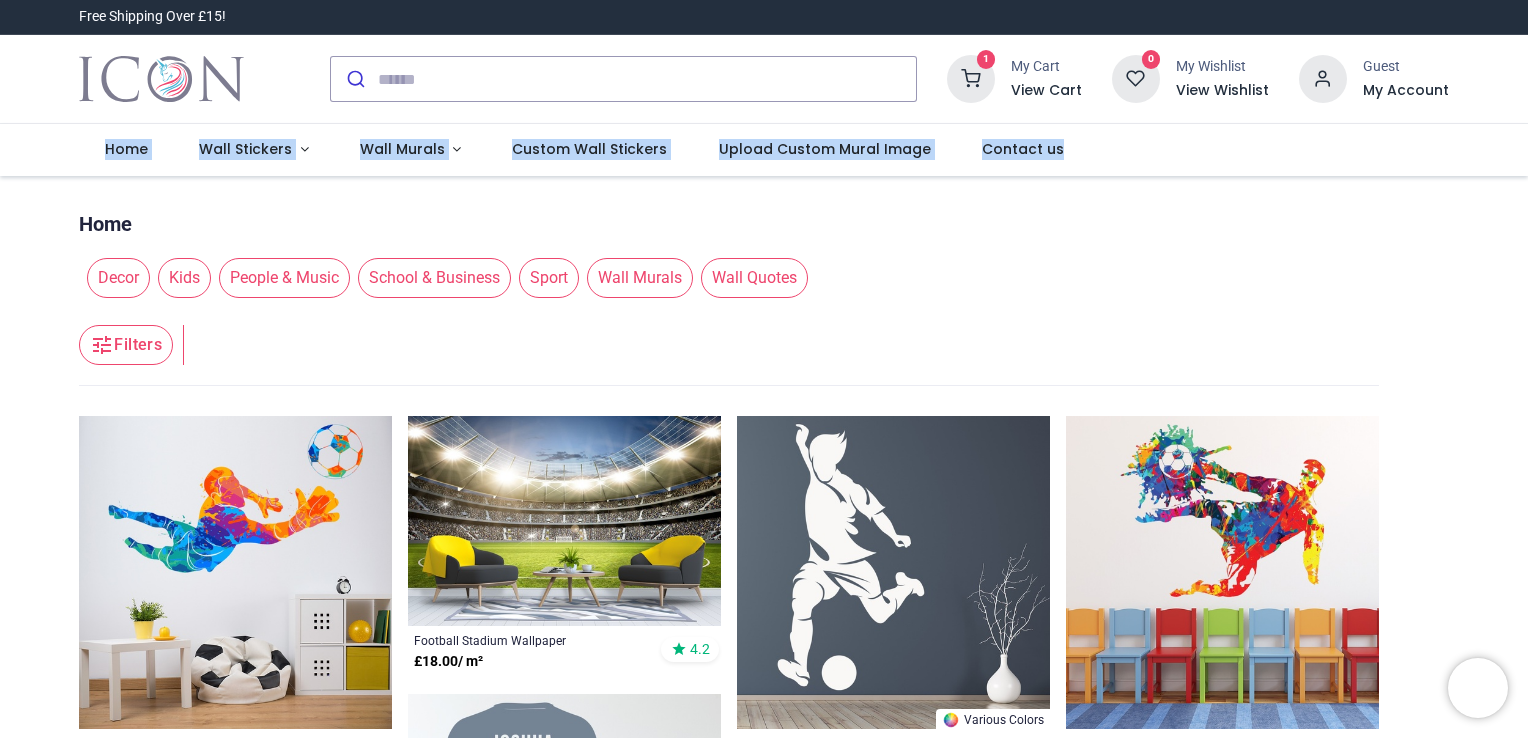 drag, startPoint x: 1523, startPoint y: 77, endPoint x: 1530, endPoint y: 146, distance: 69.354164 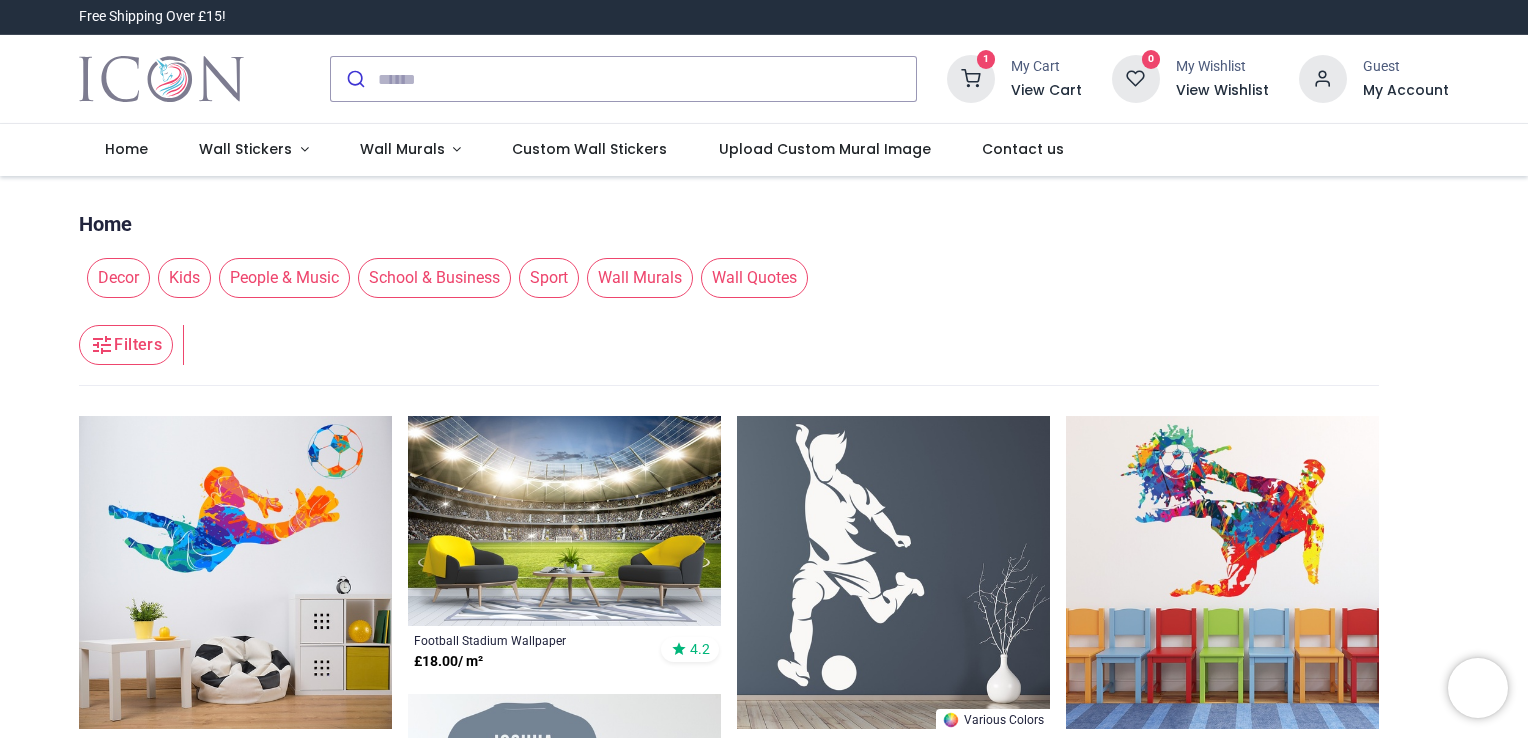 click on "******** Home Decor Kids People & Music School & Business Sport Wall Murals Wall Quotes Filters Filters Football Goalkeeper Colourful From   £ 10.98     4.8 Paint Splash Football From   £ 9.98     5 Paint Splash Football Kick From   £ 9.98     4.2 Football White Brick 3D Hole In The From   £ 10.98     5 Girls Football Kick Pink Paint Splash From   £ 10.98     Football Pitch Stadium 3D Window From   £ 9.98     Various Colors Name Footballs From   £ 11.98     5 Football Stadium  Wallpaper   £ 18.00  / m²     4.2 Various Colors Name & Number Football Shirt From   £ 10.98     4.7 Football Pitch Stadium Grey Brick 3D Hole In The From   £ 10.98     5 Football Player White Brick 3D Hole In The From   £ 10.98     Girls Football Strike Pink Paint Splash From   £ 11.98     5 Football Pitch  Wallpaper   £ 18.00  / m²     Sports Pub Football TV Live From   £ 10.98     Various Colors Football Player Striker From   £ 10.98     5 Football Kick Abstract Art From   £ 10.98     4.3 From   £" at bounding box center (764, 1679) 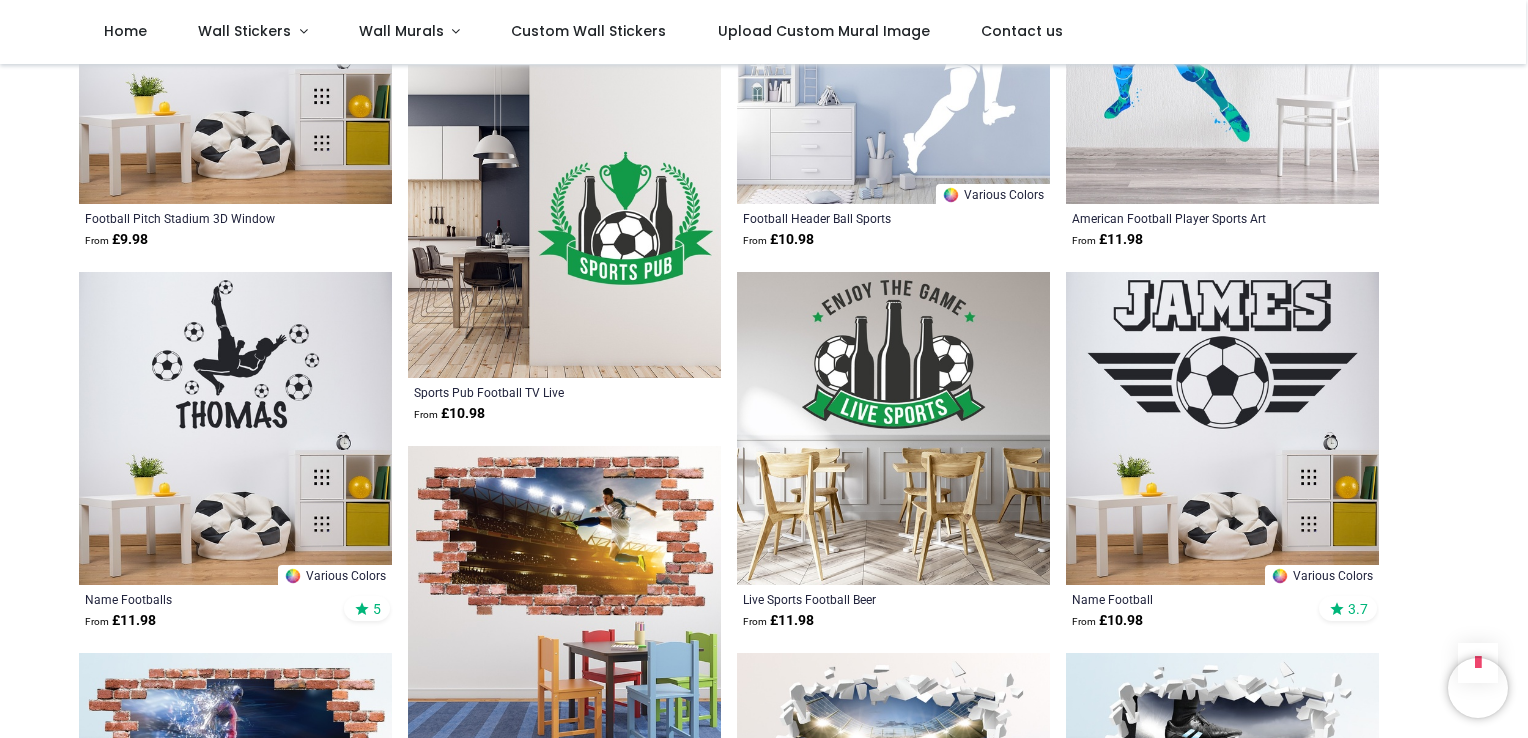 scroll, scrollTop: 2320, scrollLeft: 0, axis: vertical 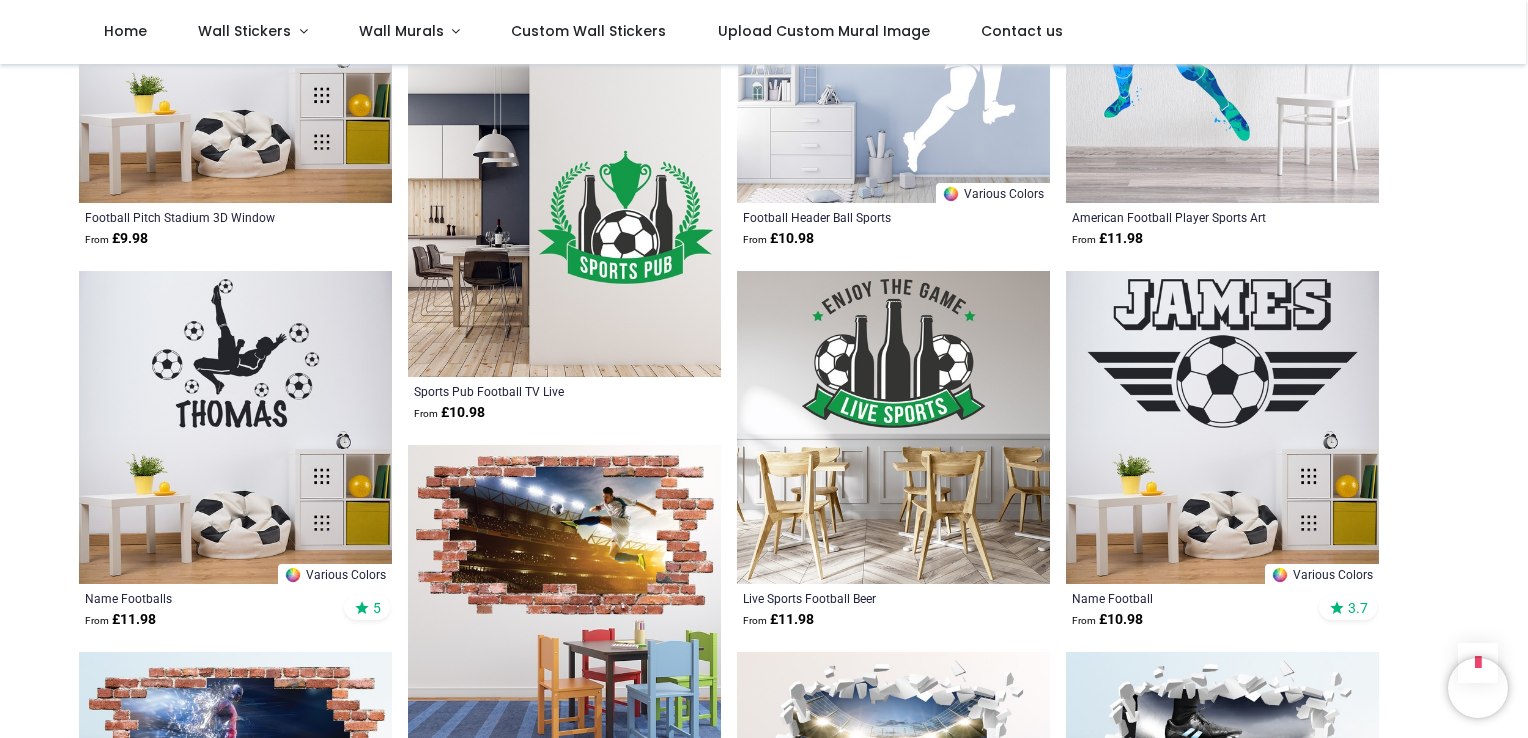 click at bounding box center (1222, 427) 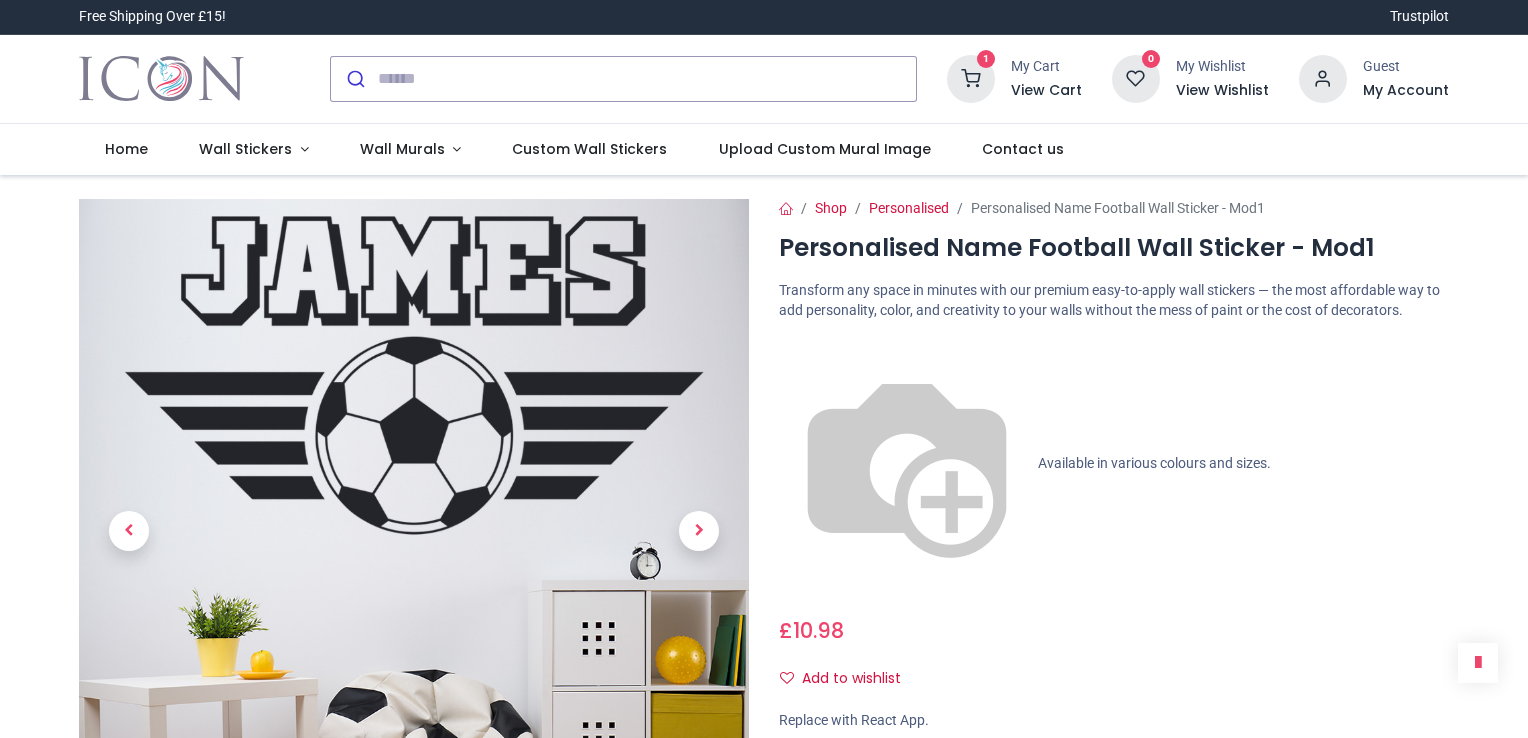 scroll, scrollTop: 0, scrollLeft: 0, axis: both 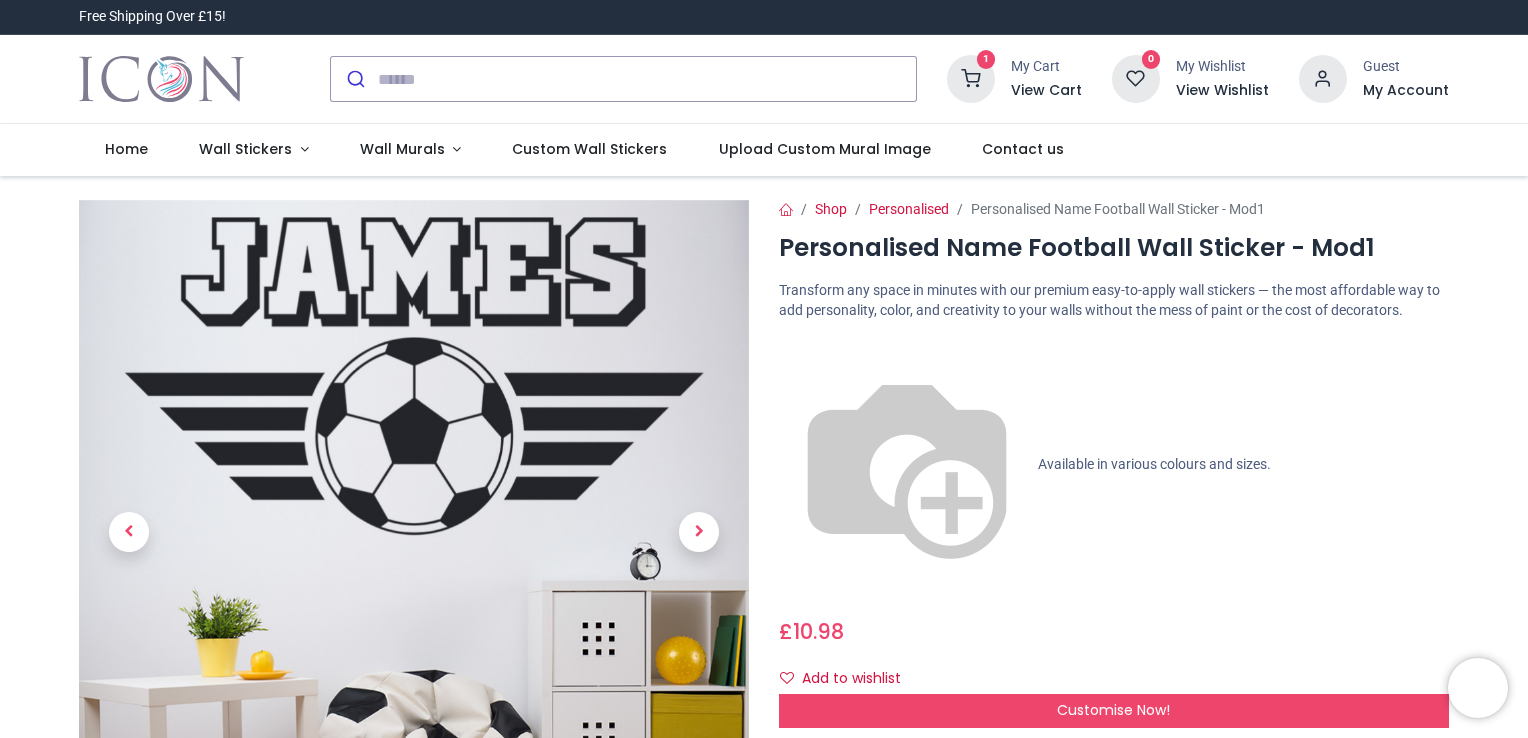 click on "Customise Now!" at bounding box center (1114, 711) 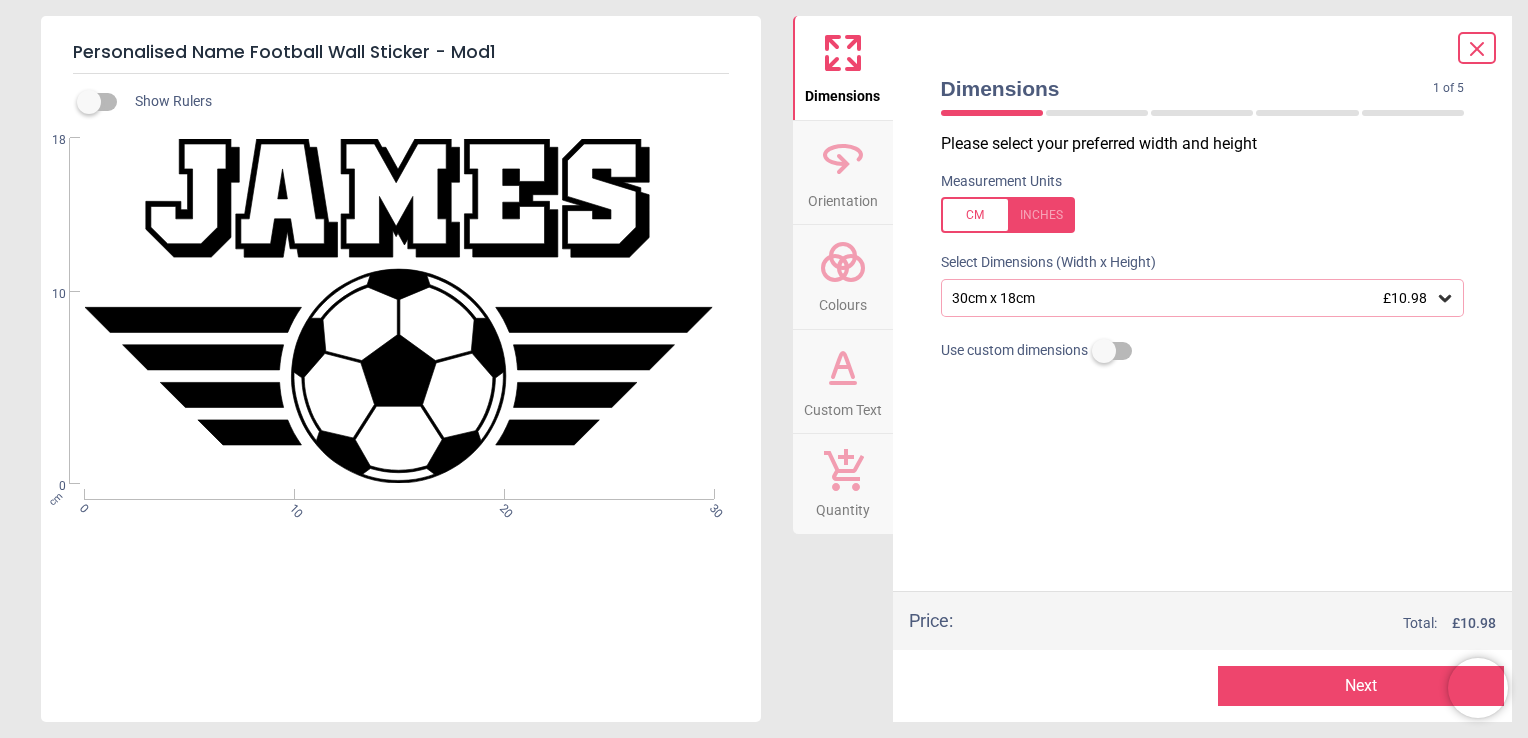 click 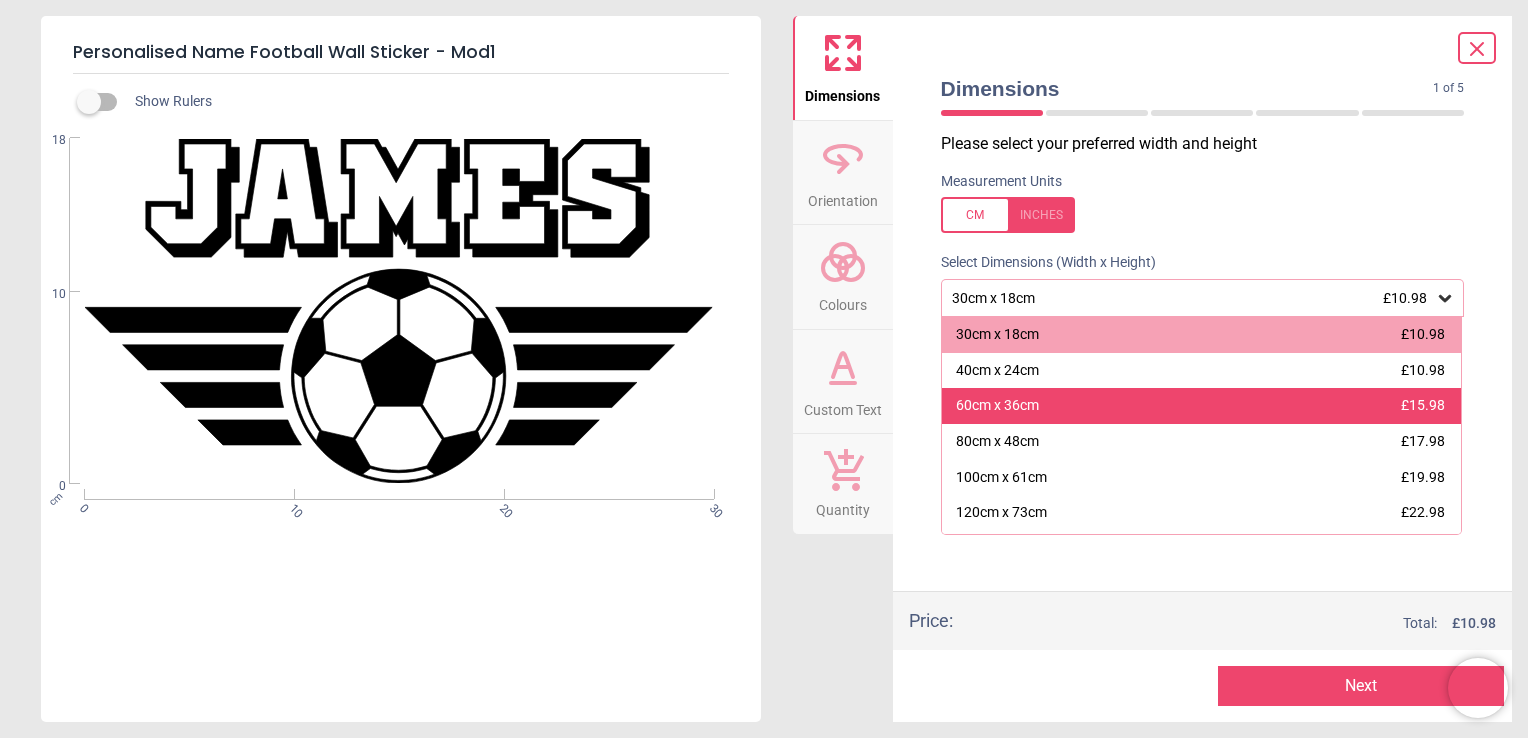 click on "60cm  x  36cm       £15.98" at bounding box center [1202, 406] 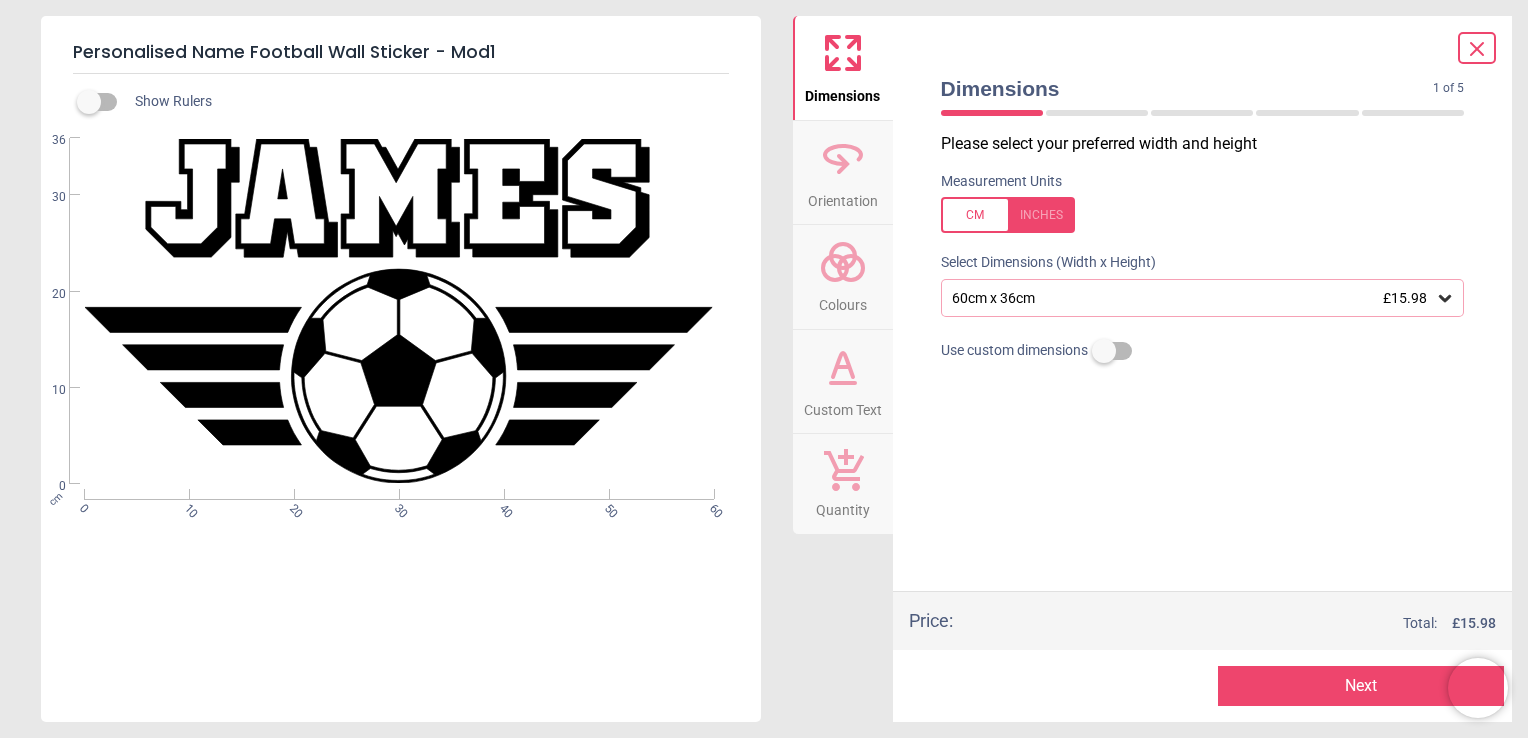 click 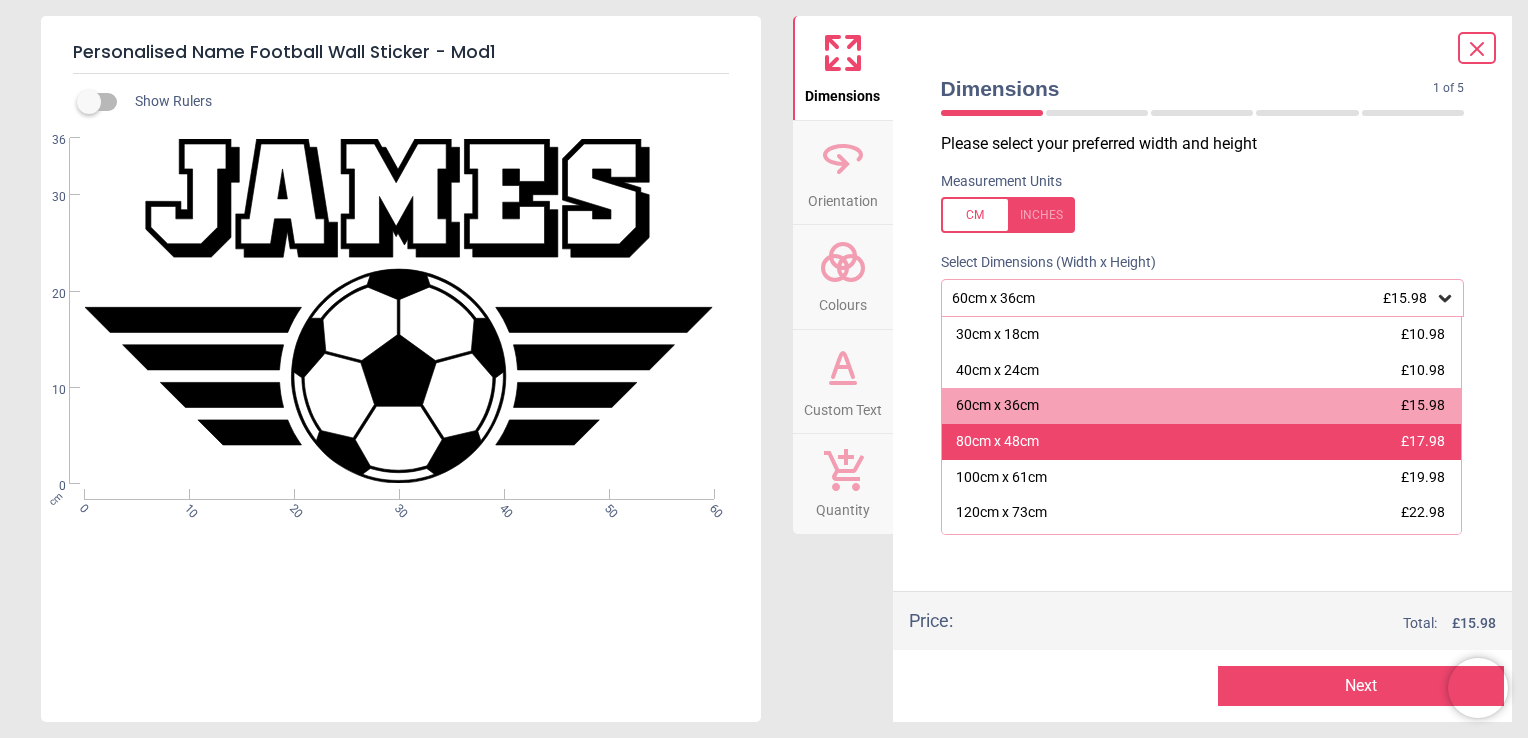 click on "80cm  x  48cm       £17.98" at bounding box center (1202, 442) 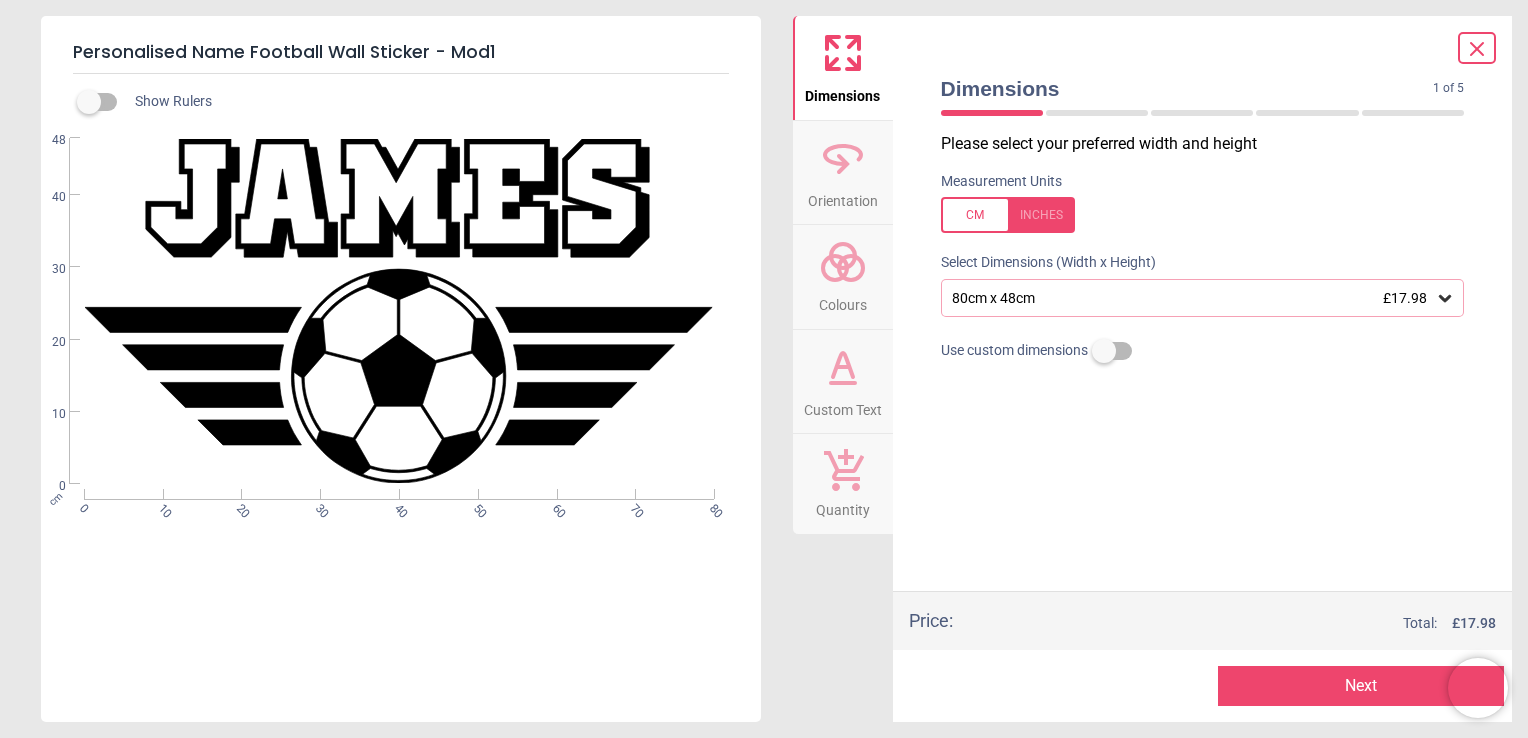 click on "Next" at bounding box center [1361, 686] 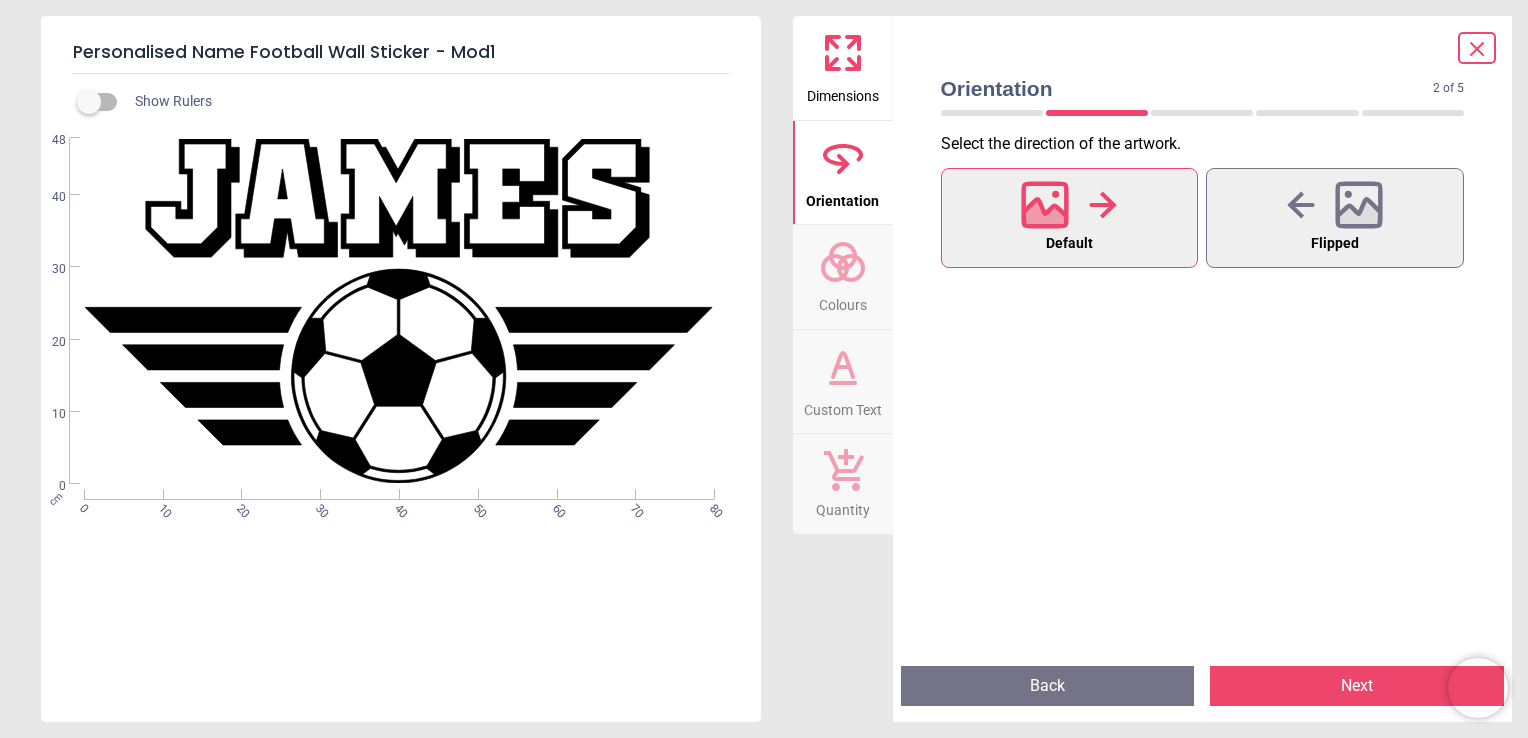 click on "Next" at bounding box center (1357, 686) 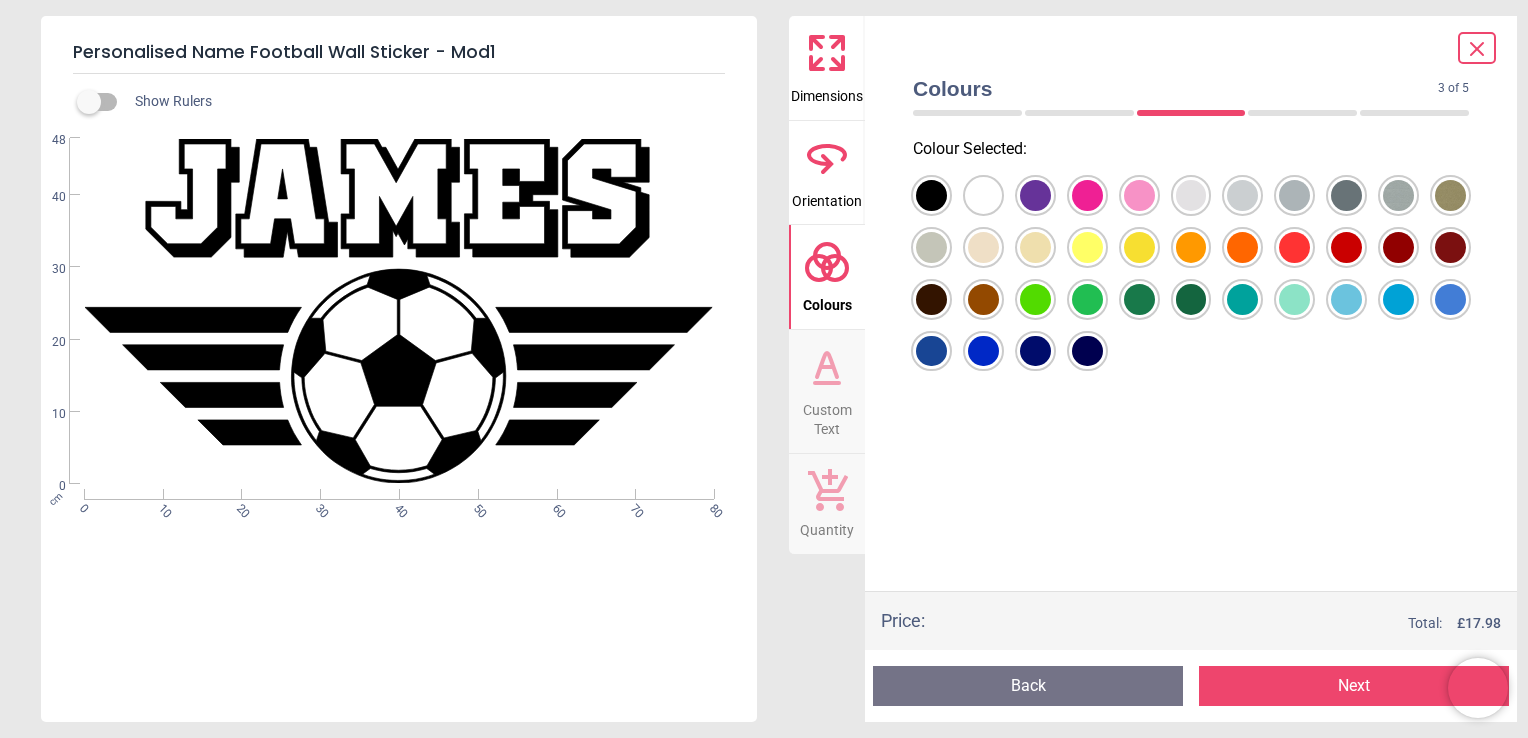 click at bounding box center [931, 195] 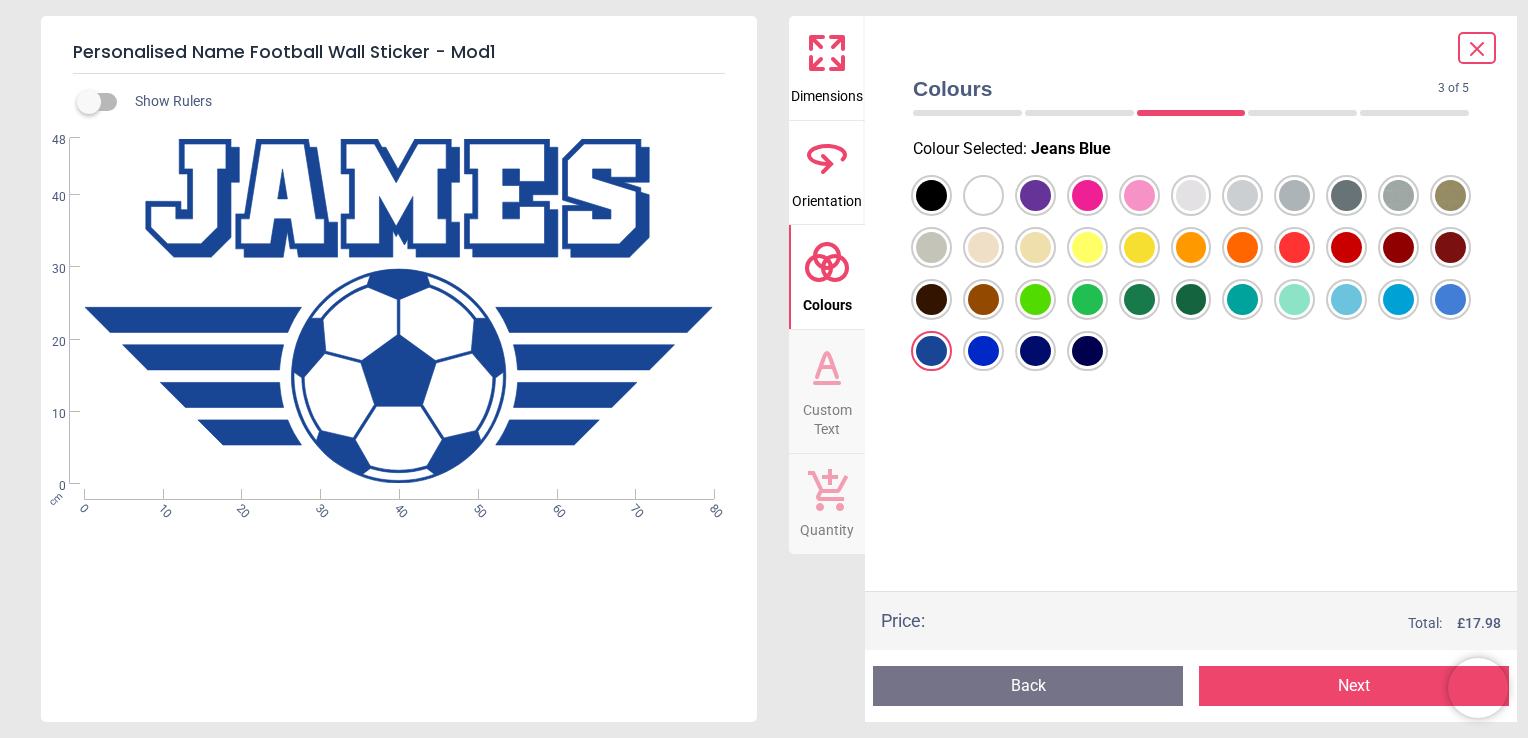 click at bounding box center [931, 195] 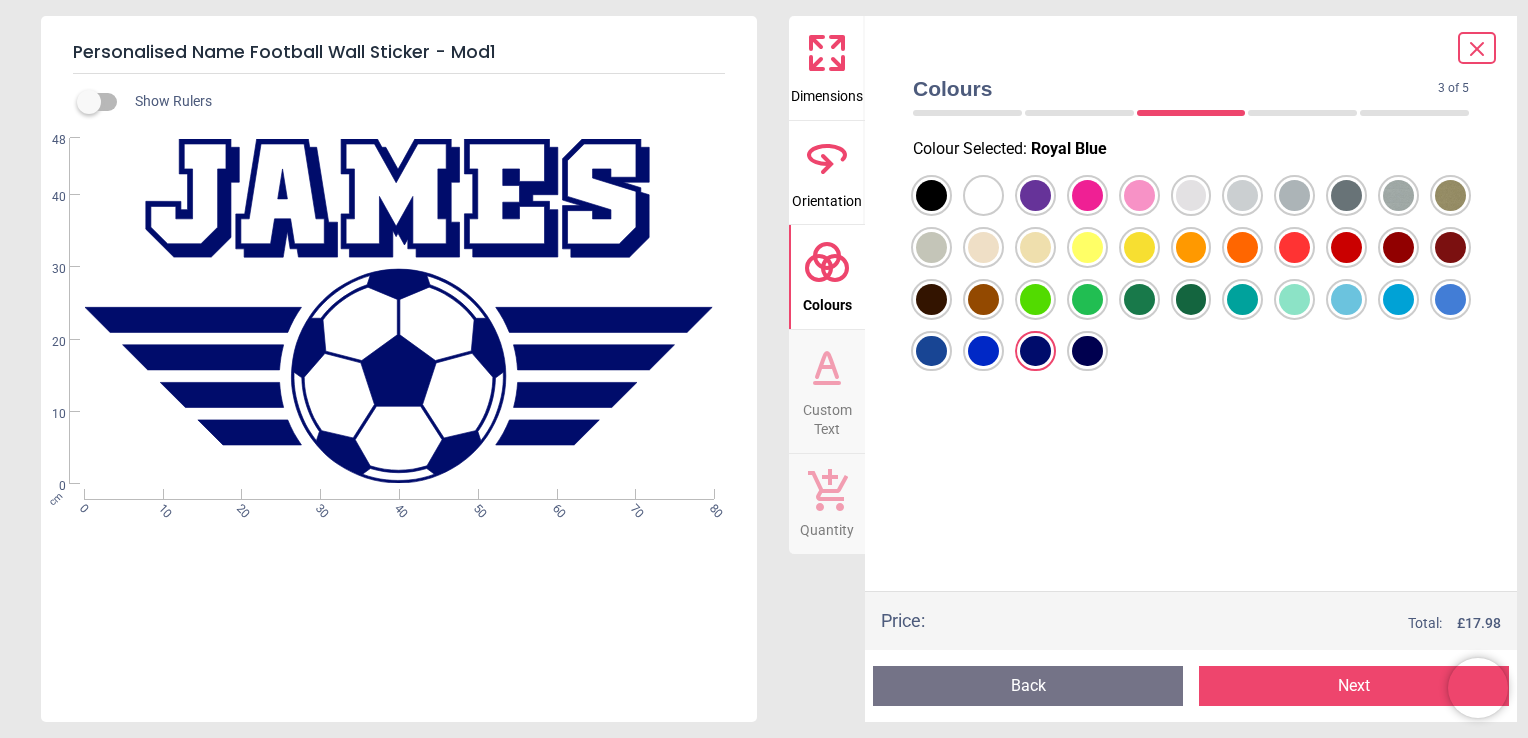 click at bounding box center (931, 195) 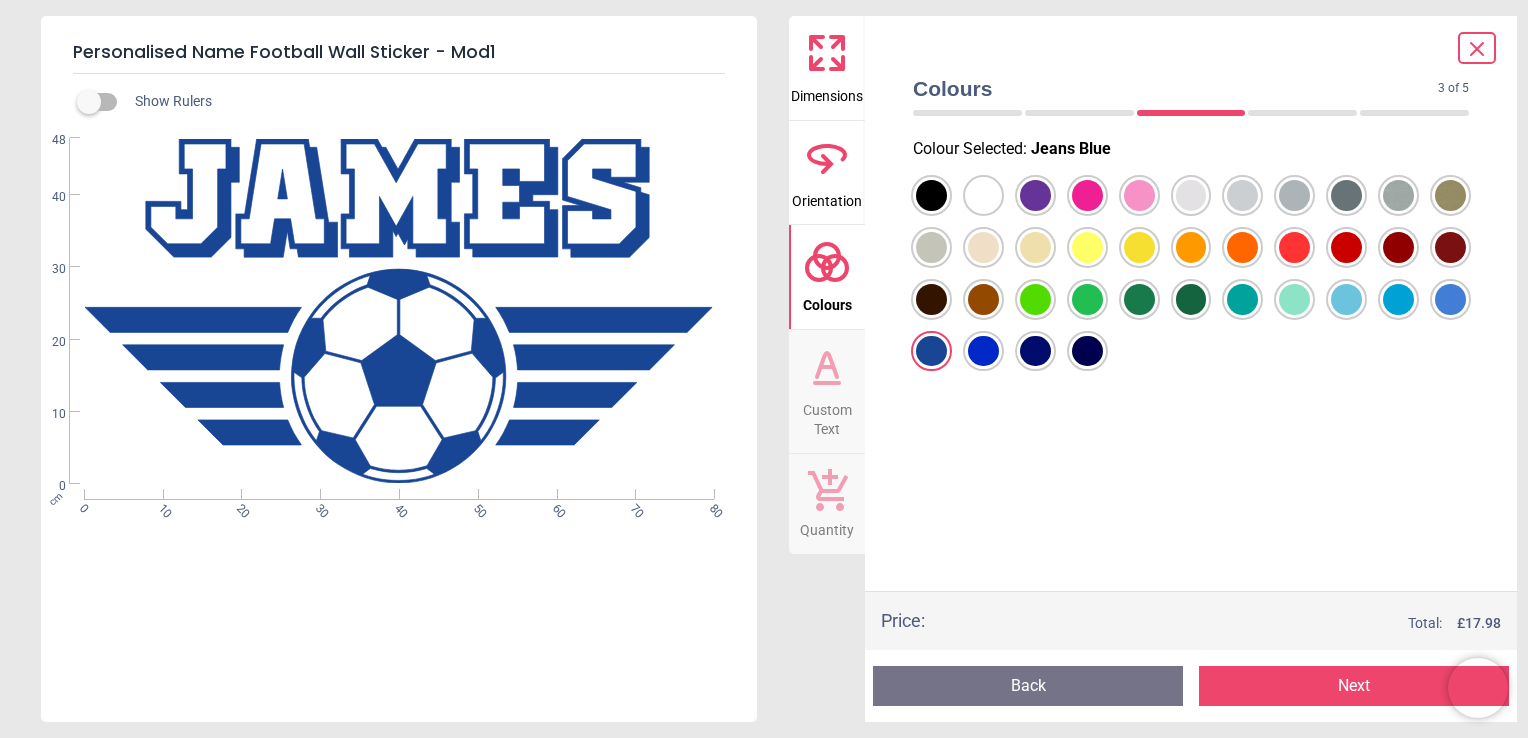click on "Next" at bounding box center [1354, 686] 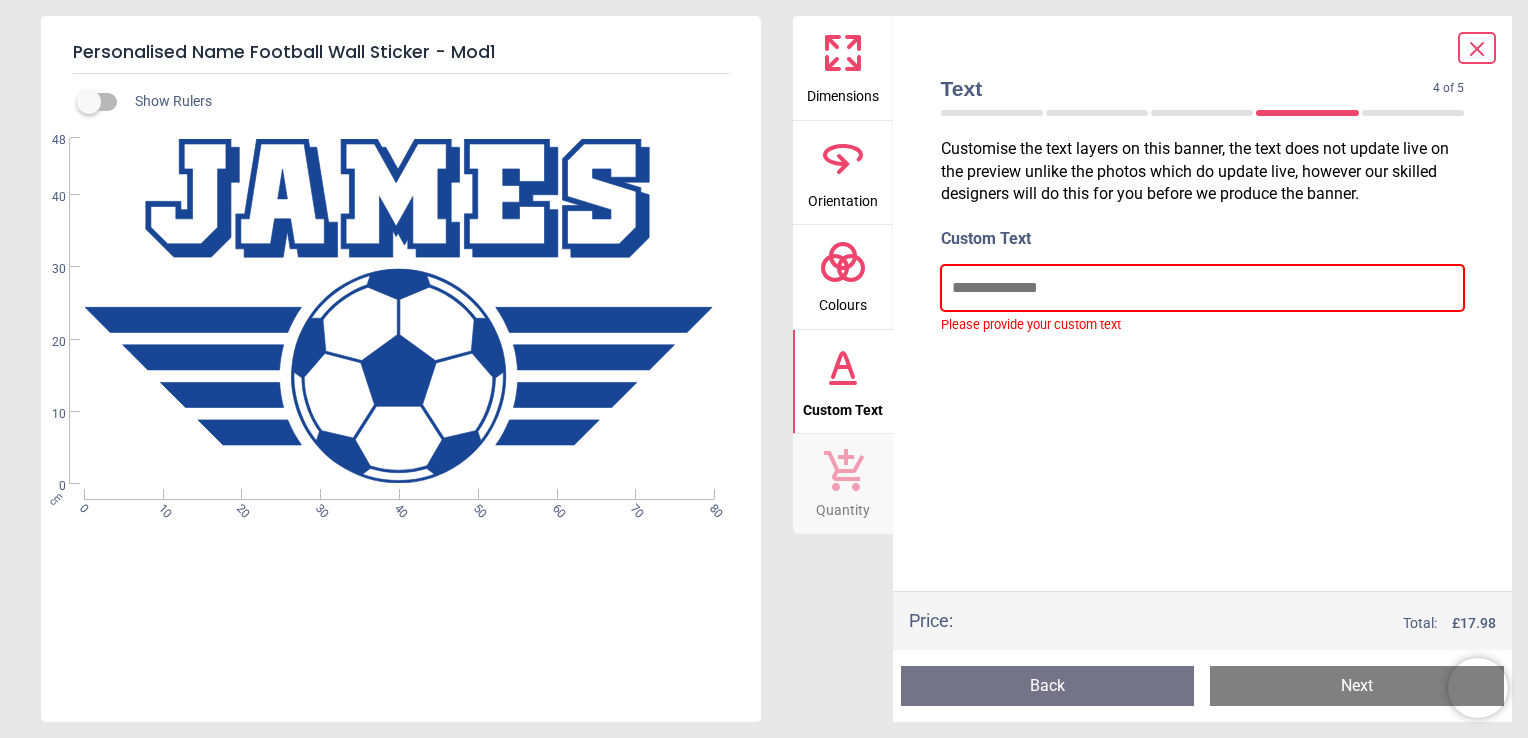 click at bounding box center [1203, 288] 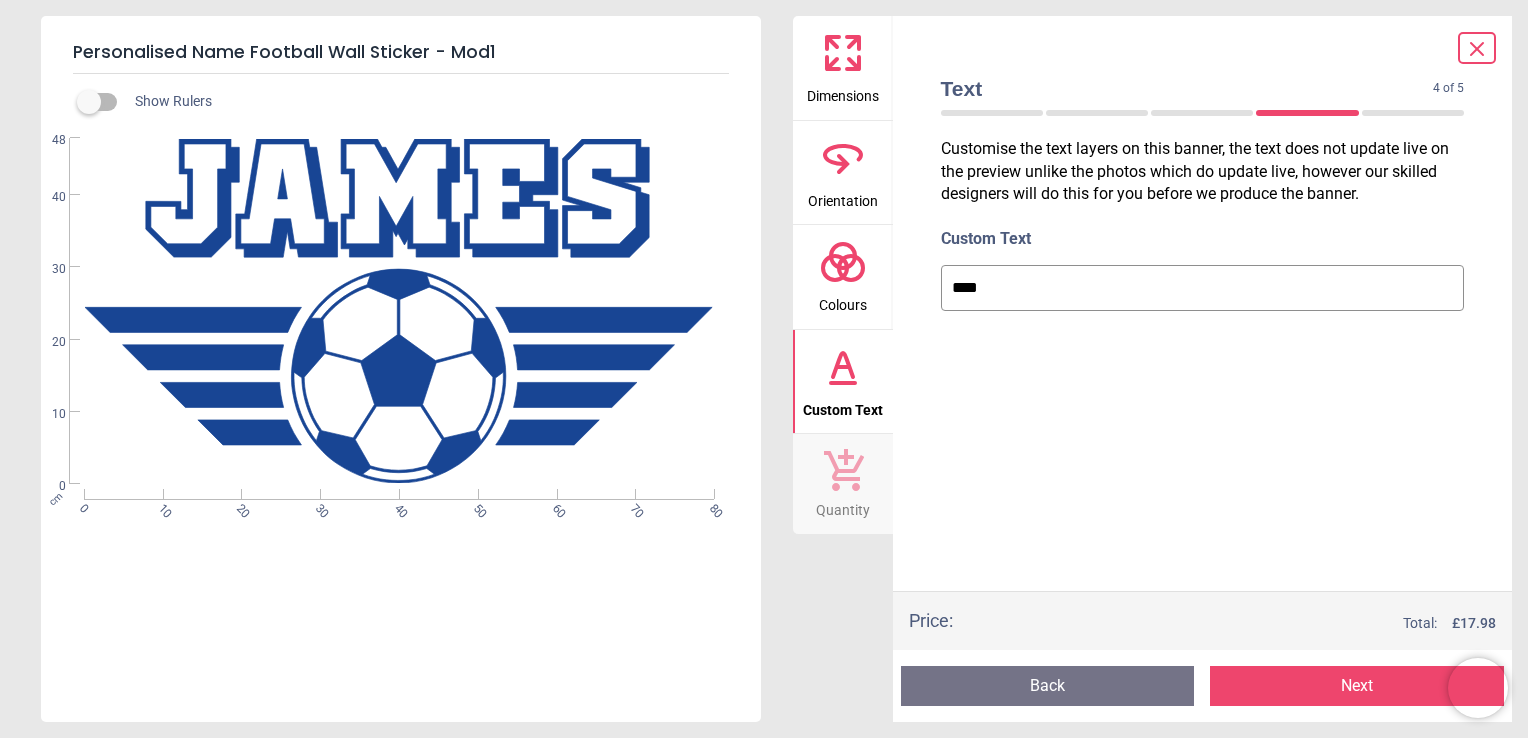 type on "*****" 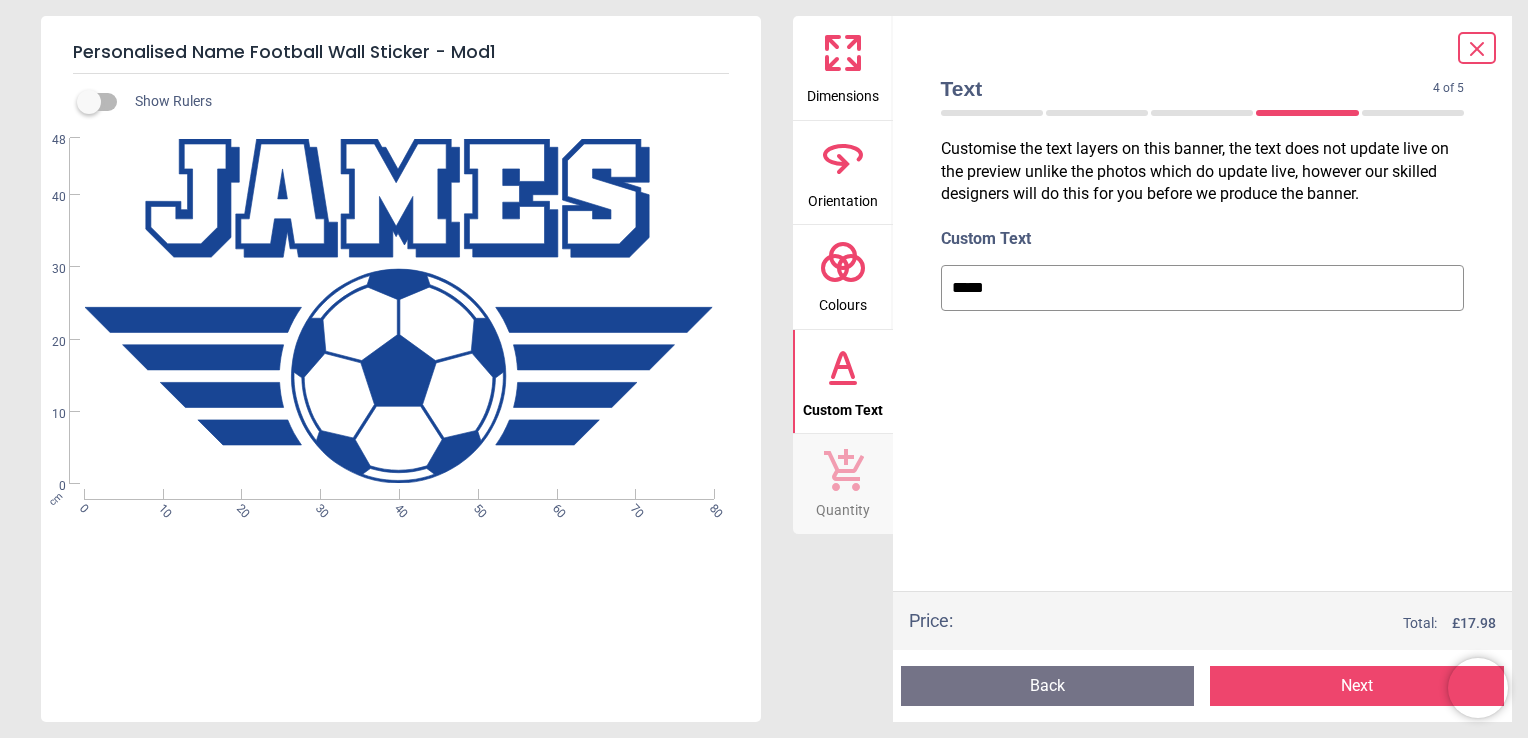 click on "Next" at bounding box center [1357, 686] 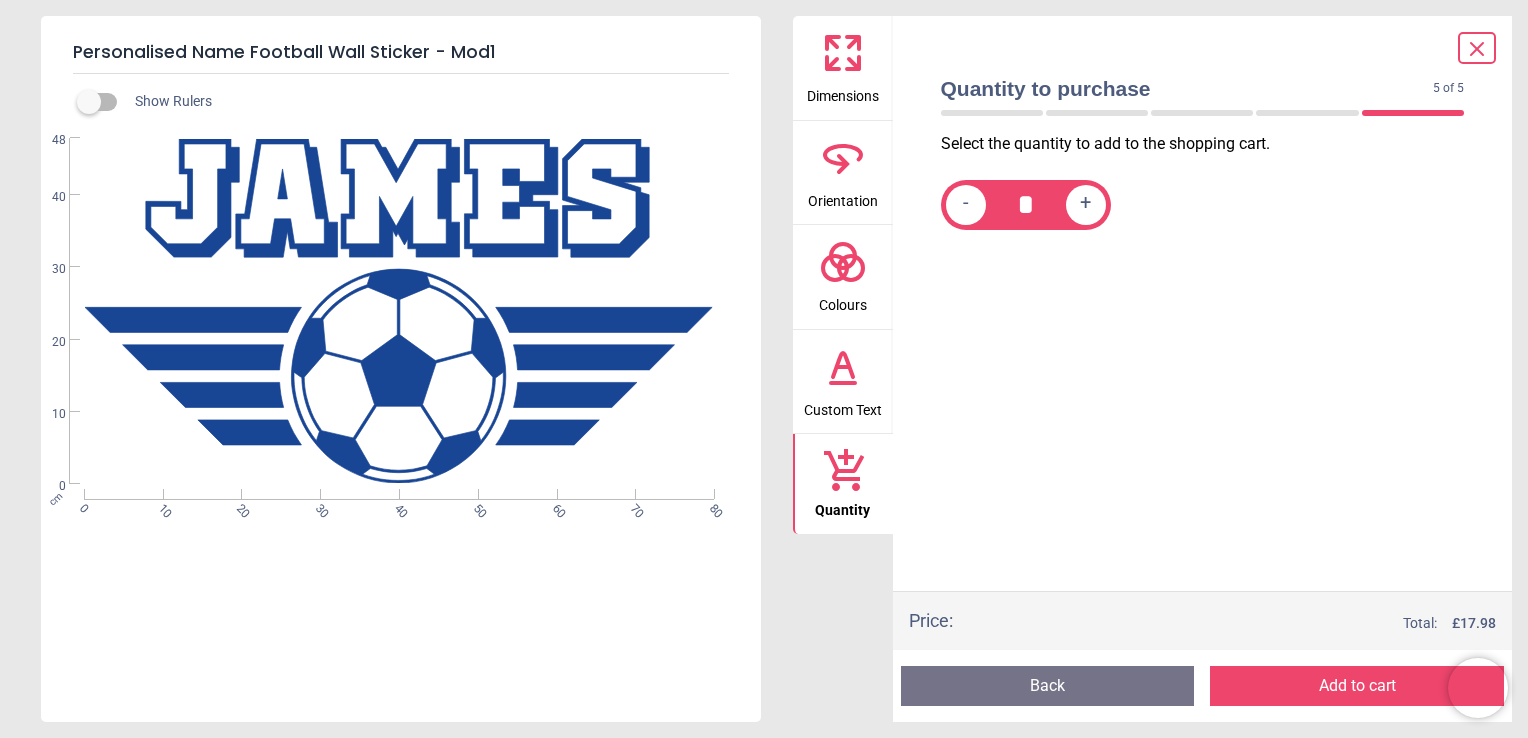 click on "Add to cart" at bounding box center (1357, 686) 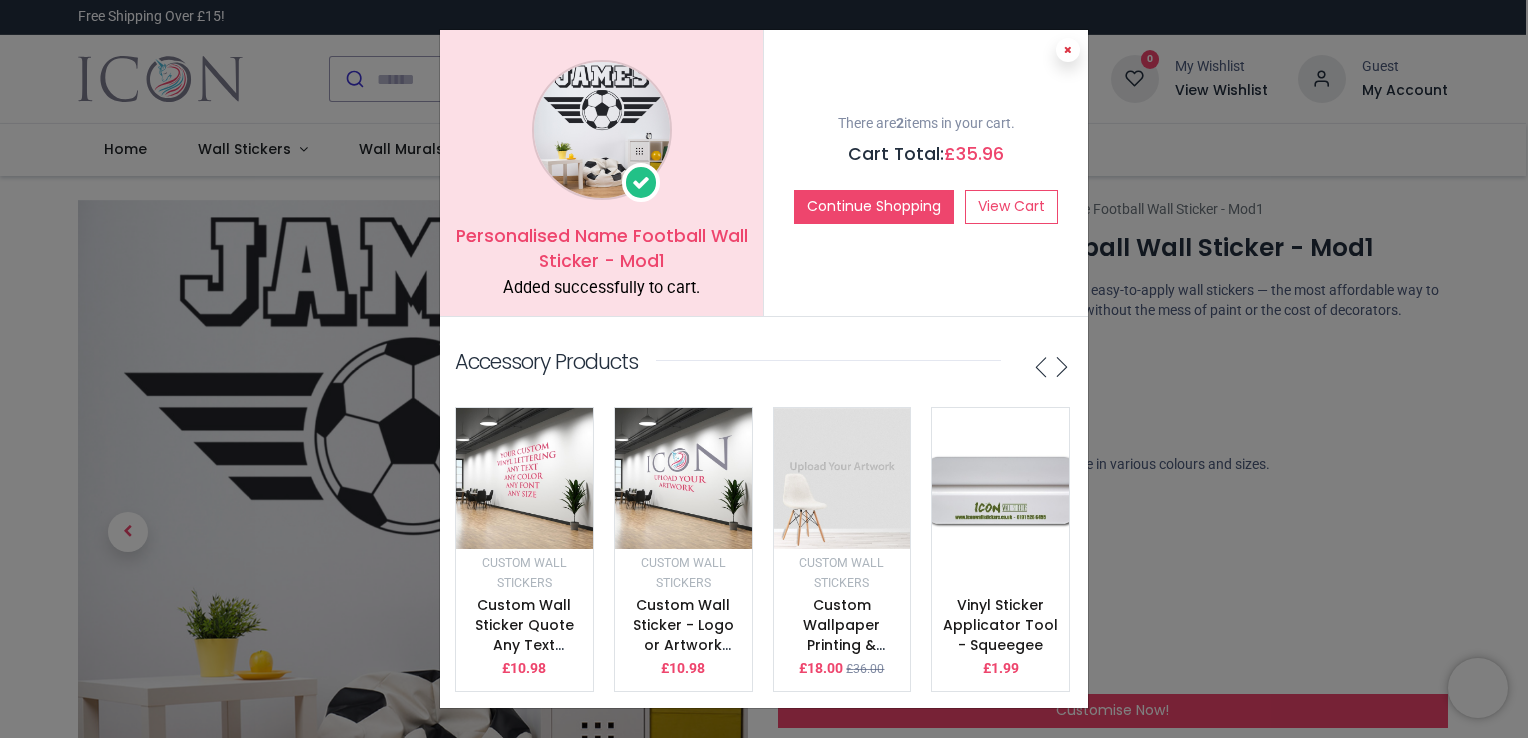 click at bounding box center [1068, 50] 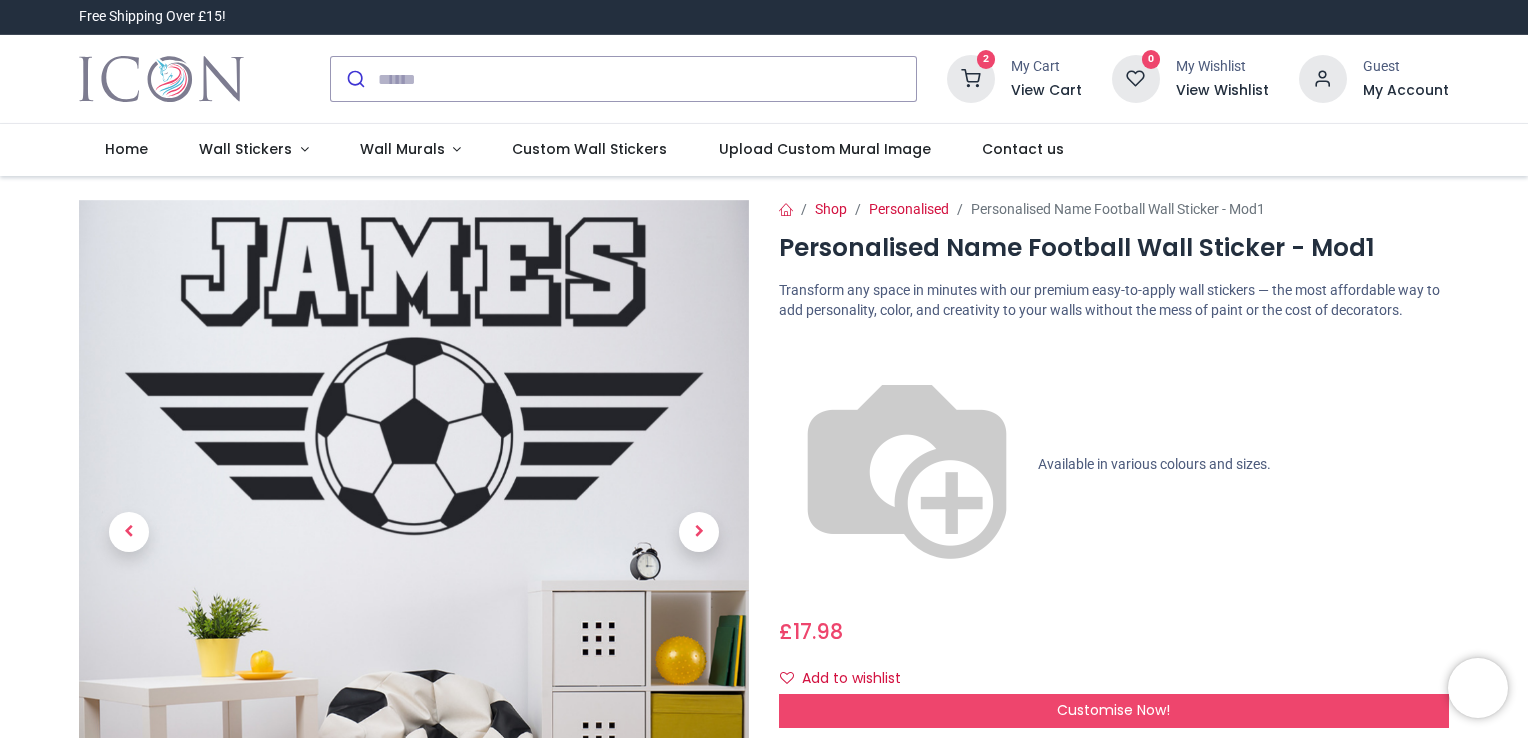 click at bounding box center (699, 531) 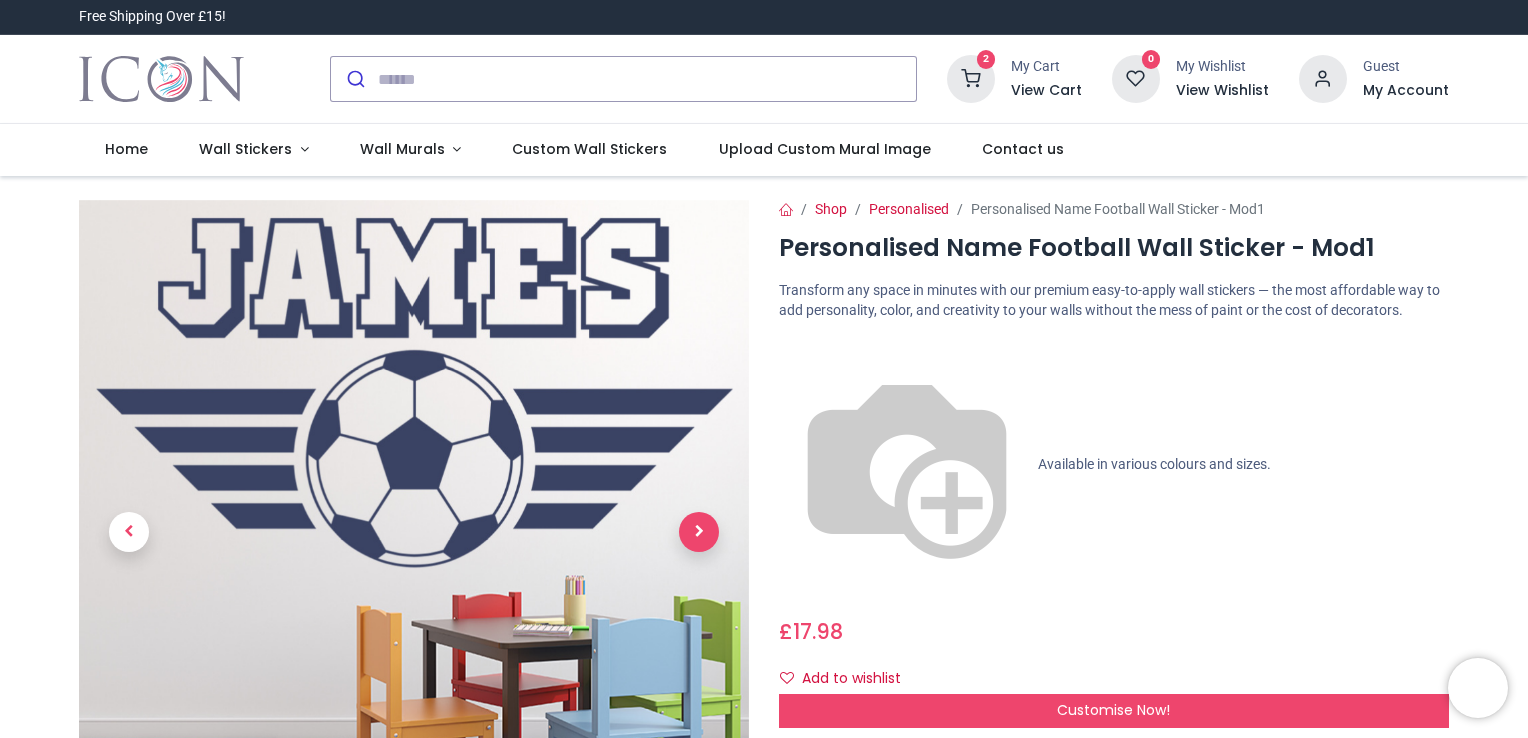 click at bounding box center [699, 532] 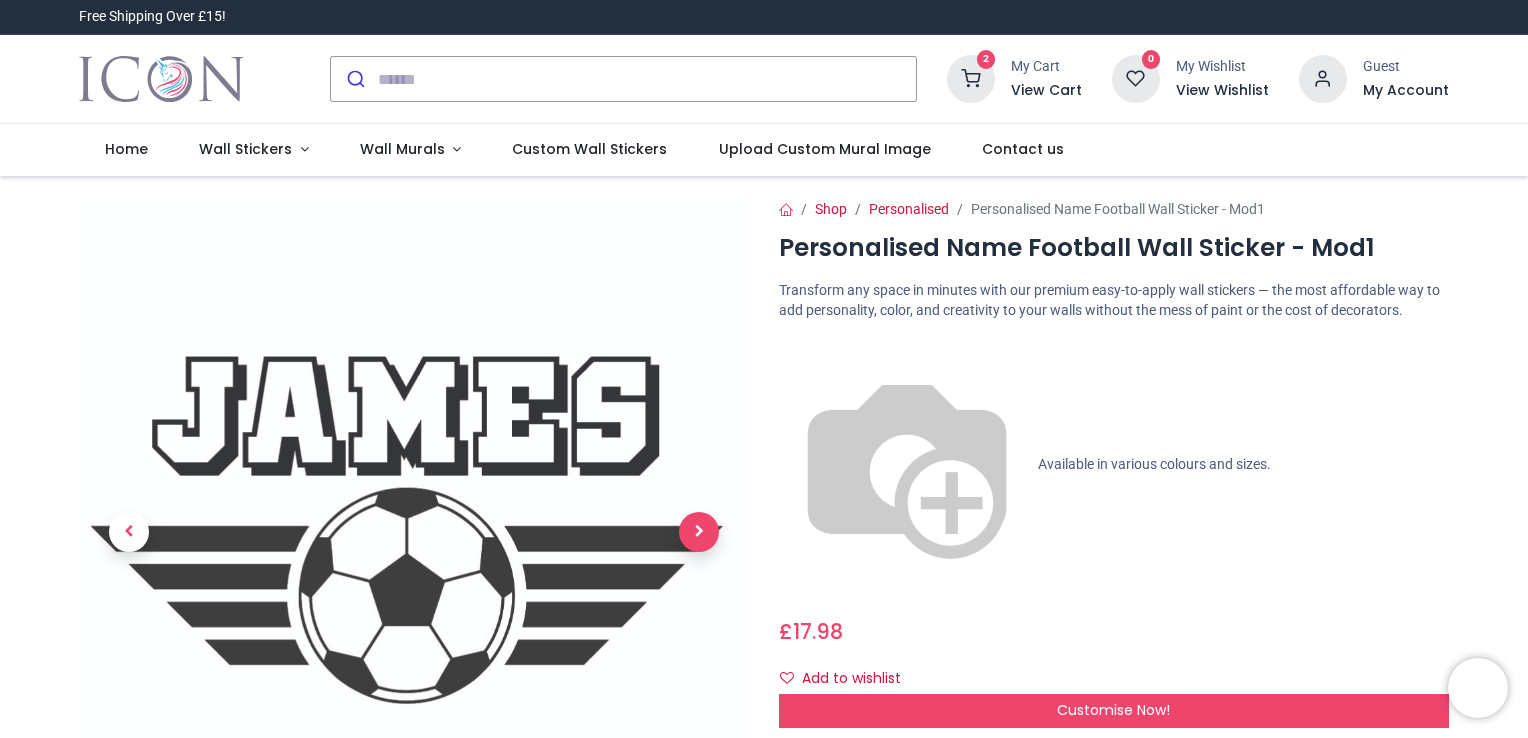 click at bounding box center (699, 532) 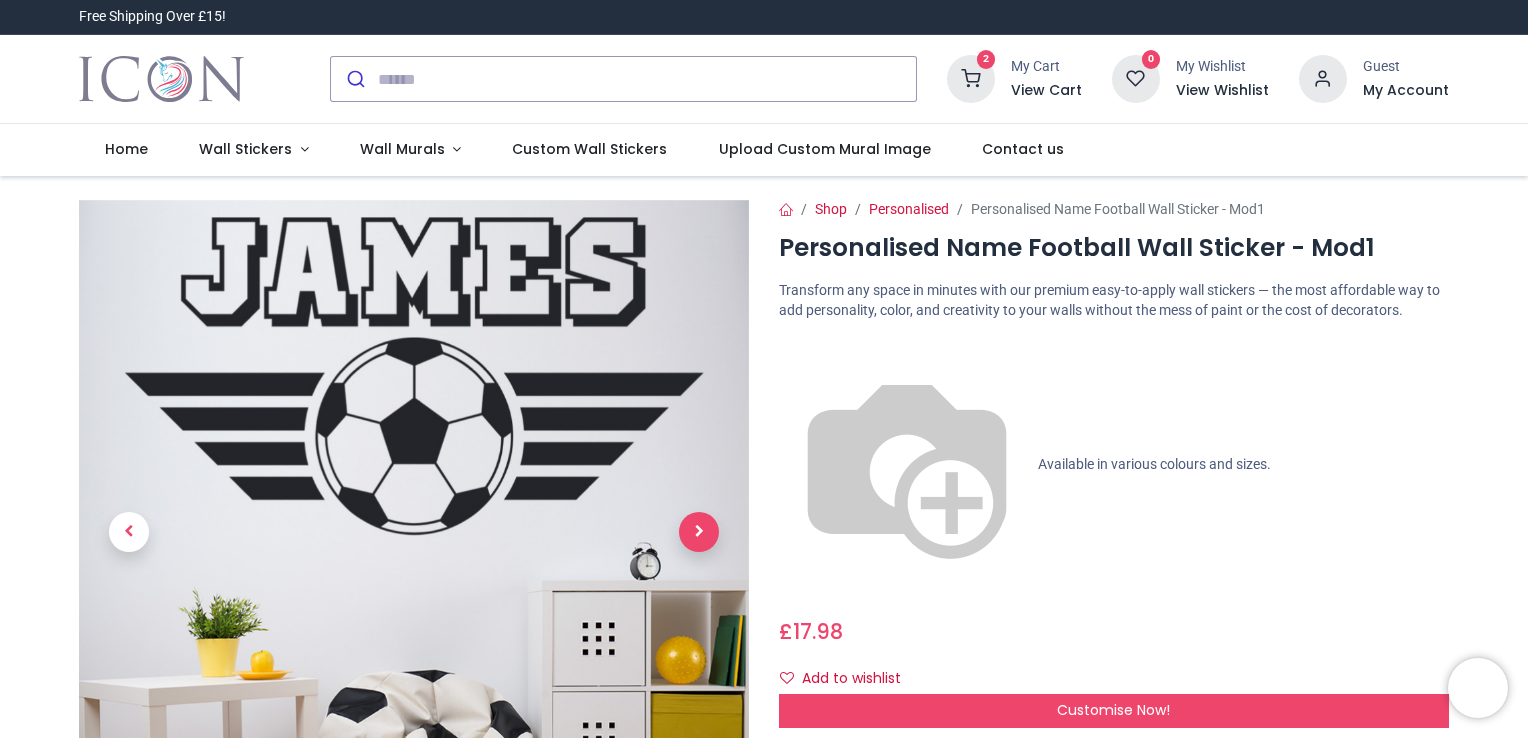 click at bounding box center (699, 532) 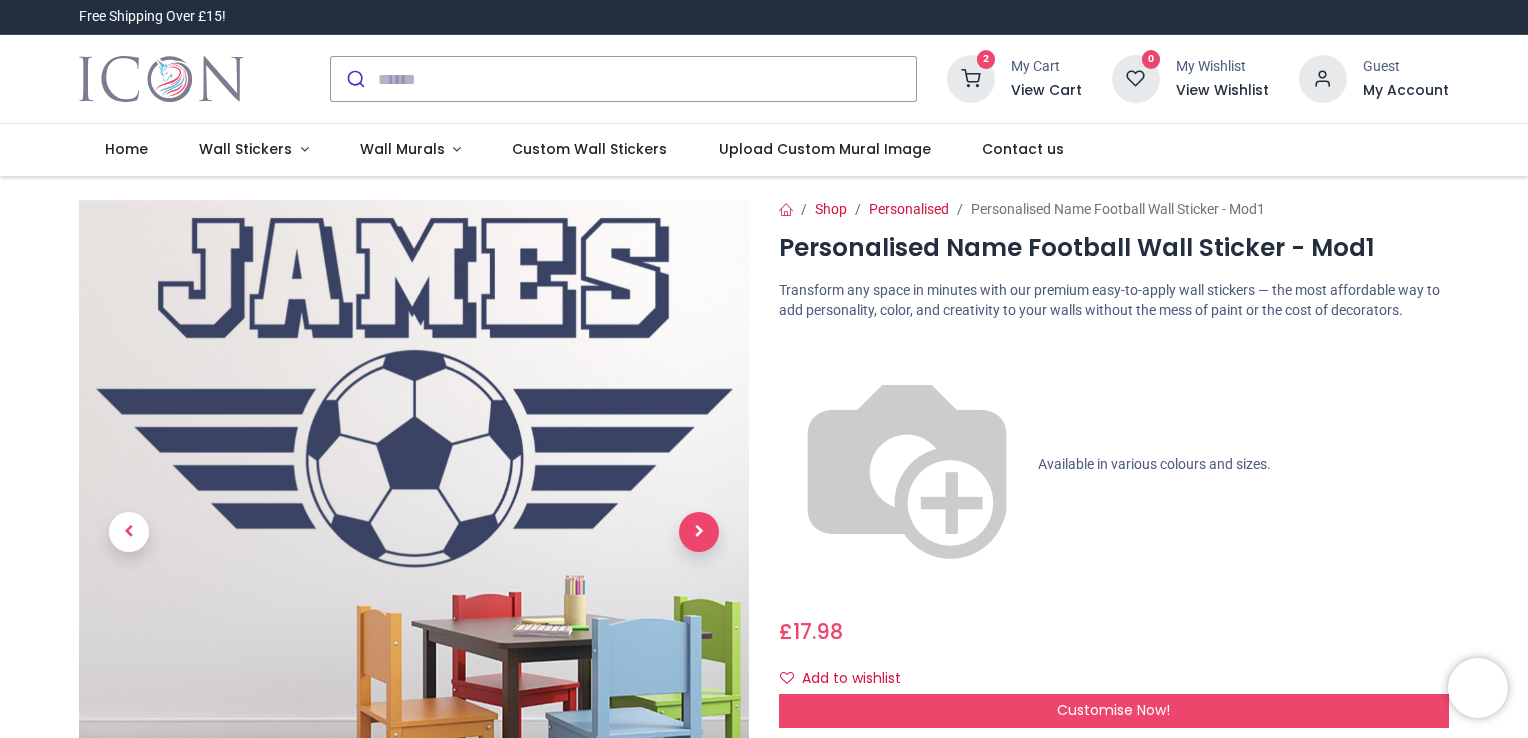 click at bounding box center (699, 532) 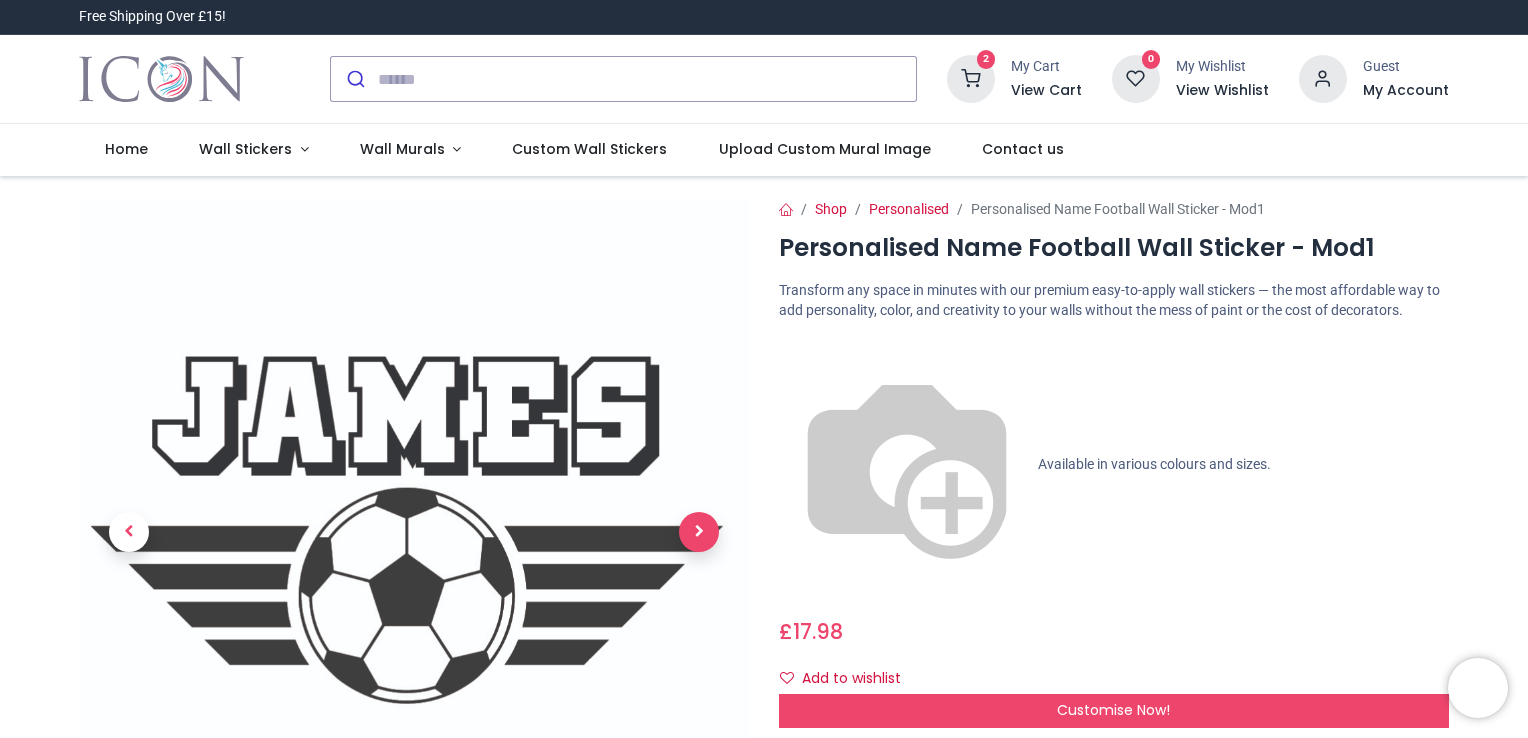 click at bounding box center [699, 532] 